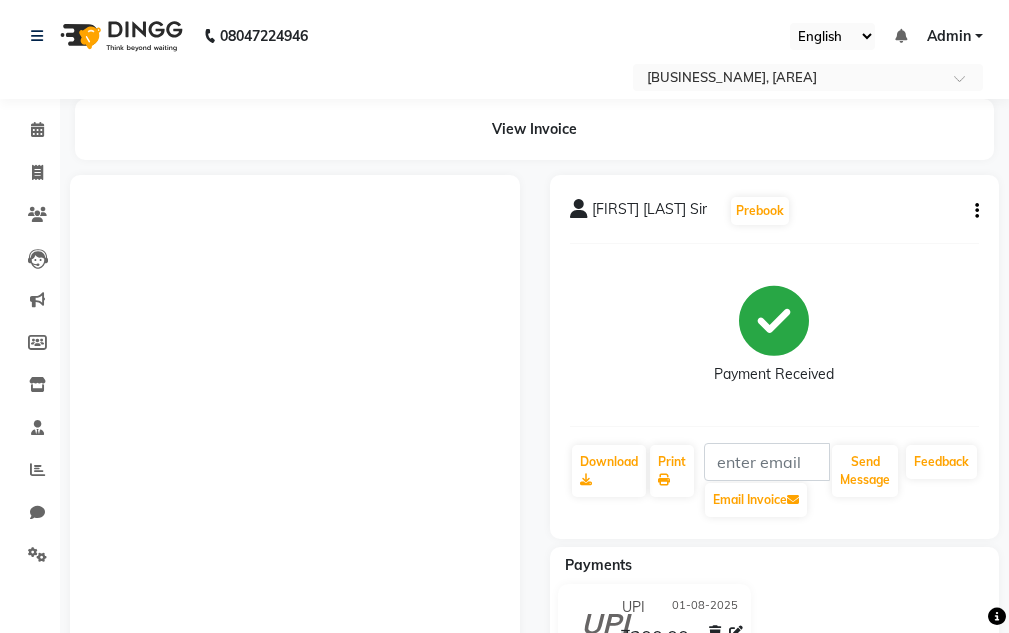 scroll, scrollTop: 0, scrollLeft: 0, axis: both 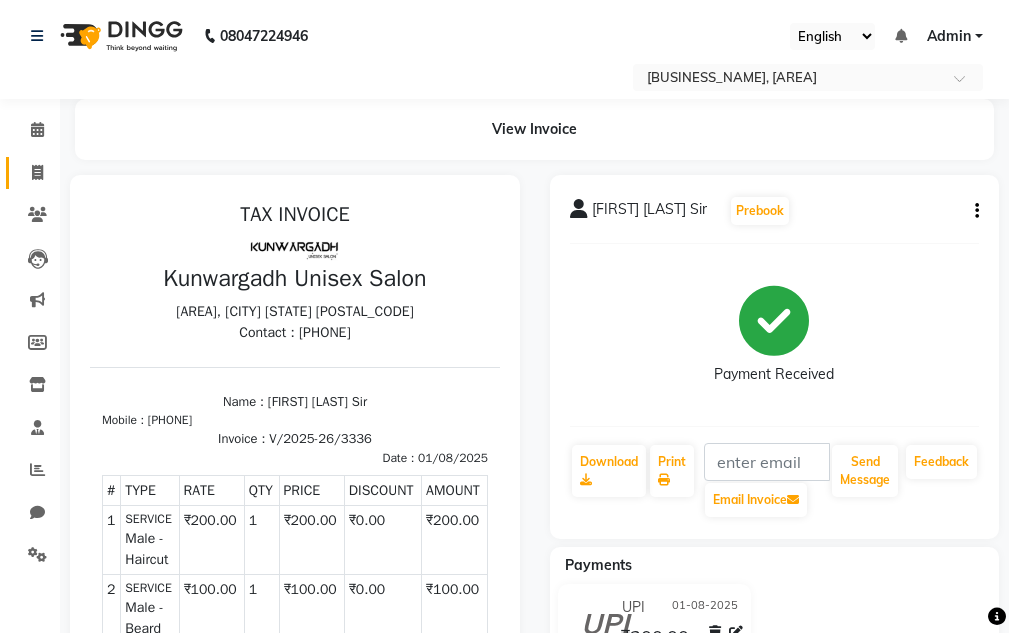 drag, startPoint x: 13, startPoint y: 165, endPoint x: 22, endPoint y: 158, distance: 11.401754 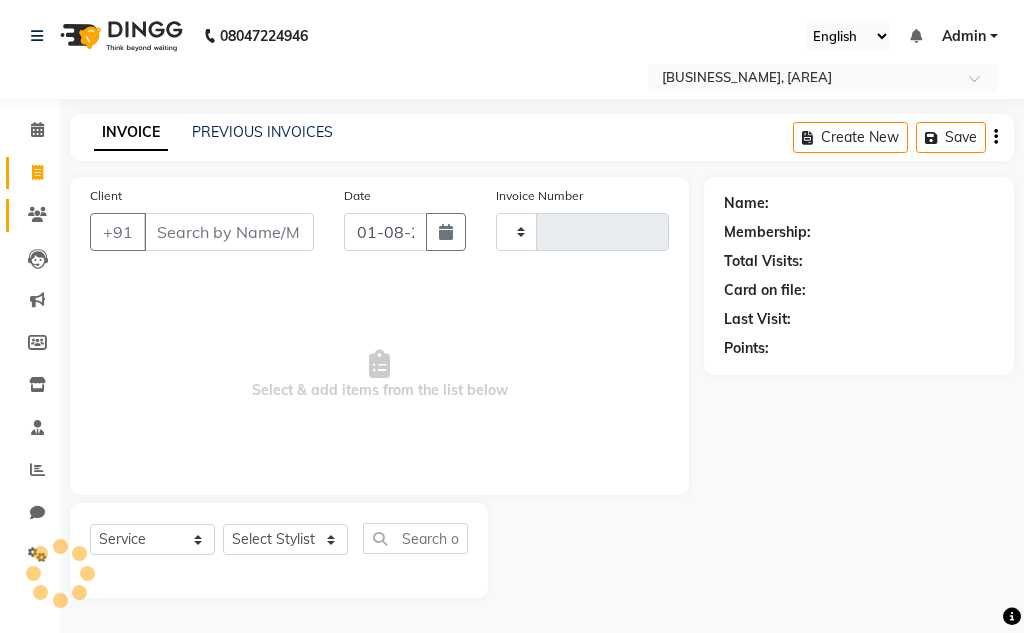 type on "3337" 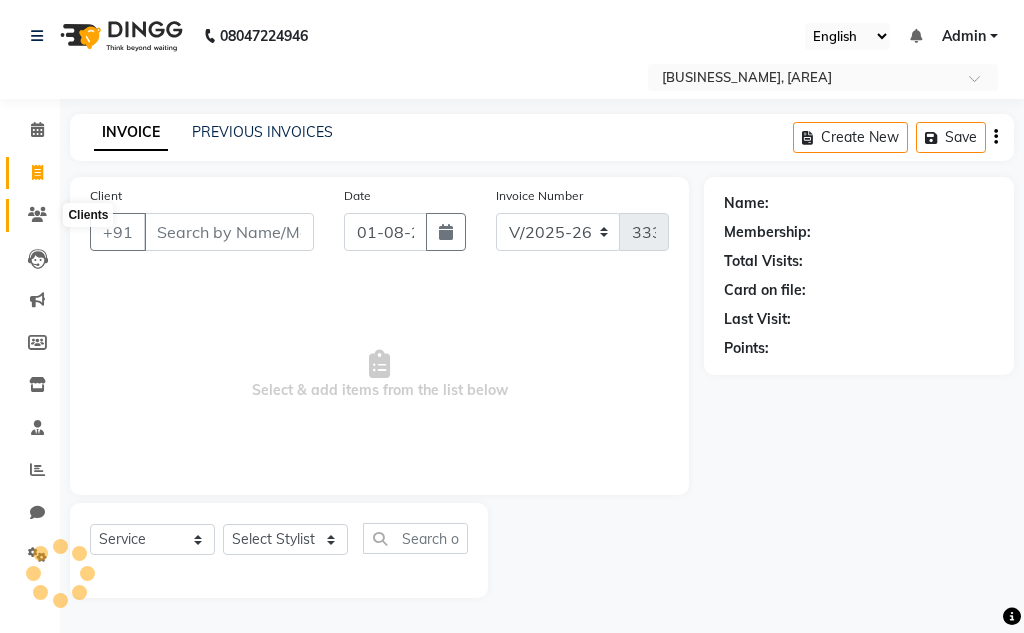 click 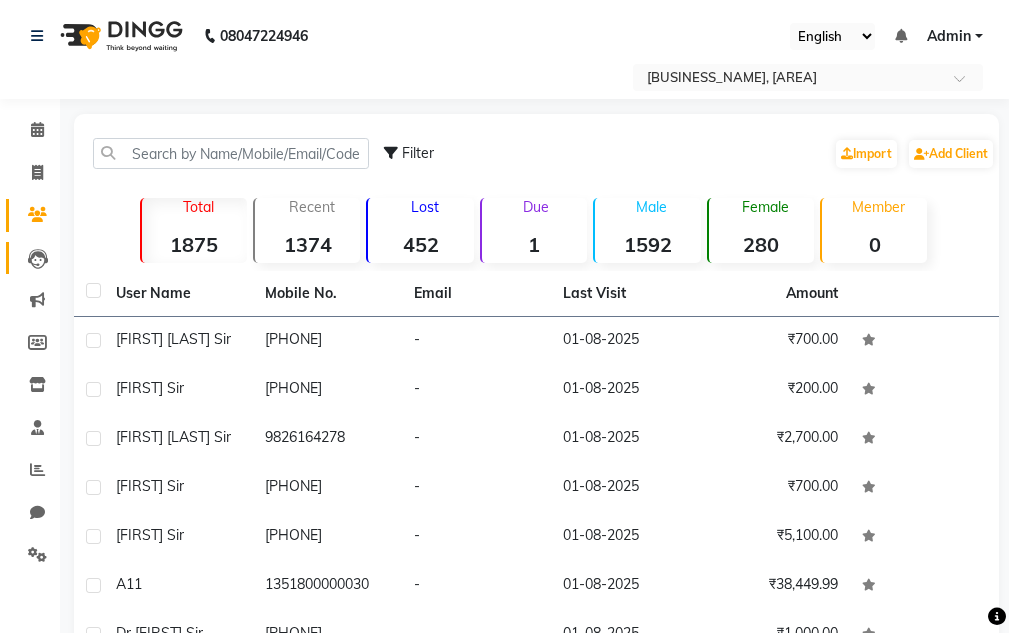 click on "Leads" 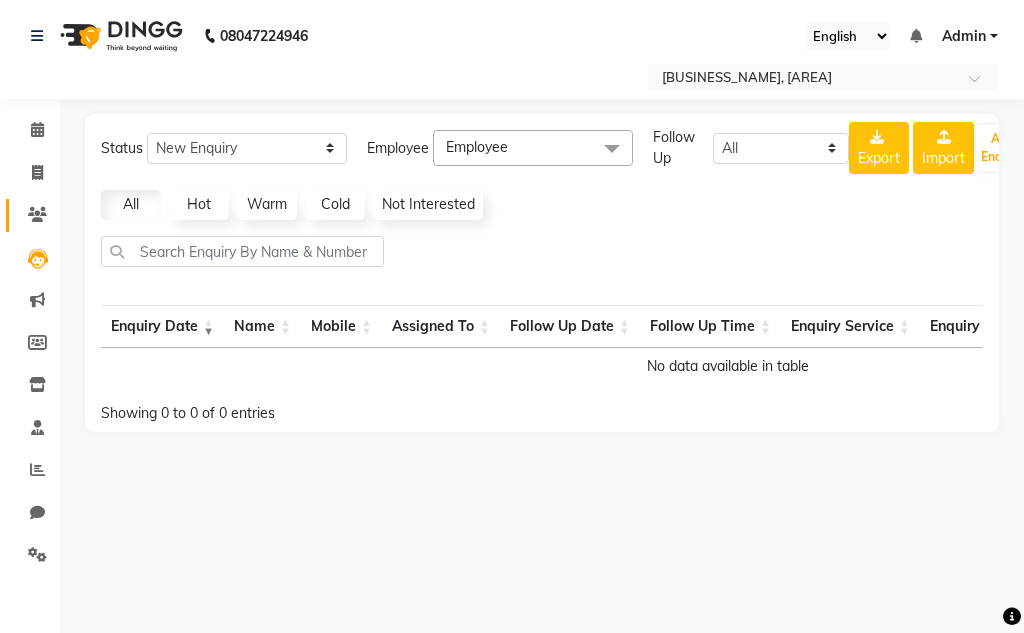 click 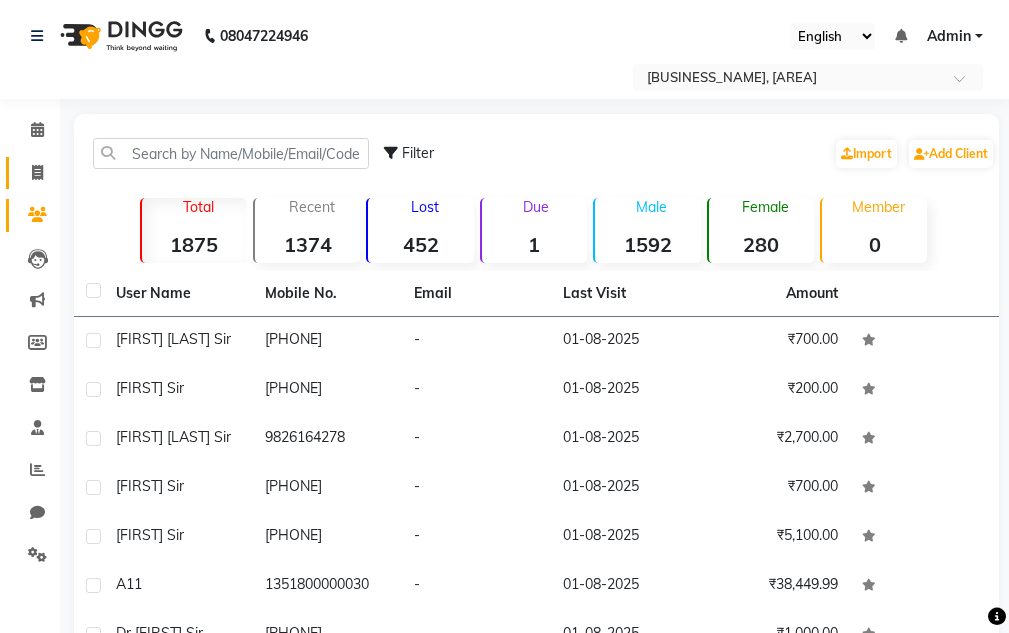 drag, startPoint x: 14, startPoint y: 170, endPoint x: 24, endPoint y: 189, distance: 21.470911 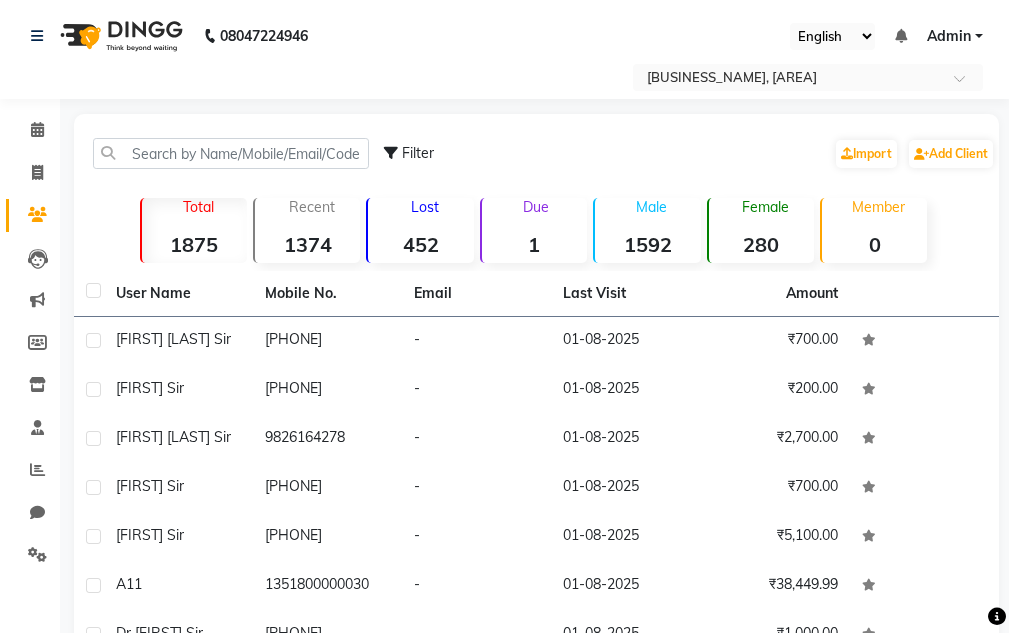 select on "service" 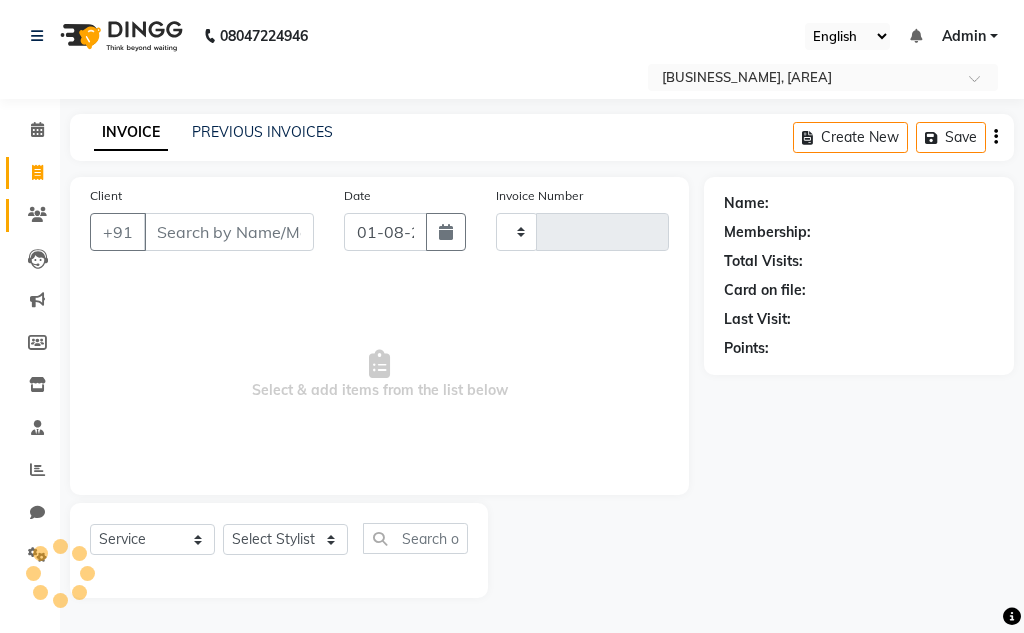 type on "3337" 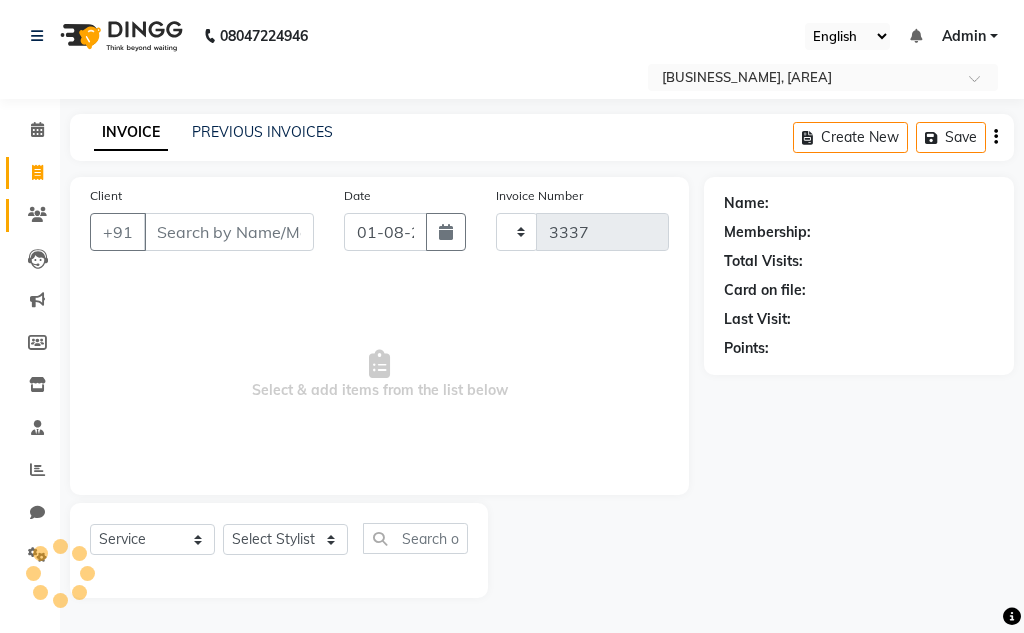 select on "7931" 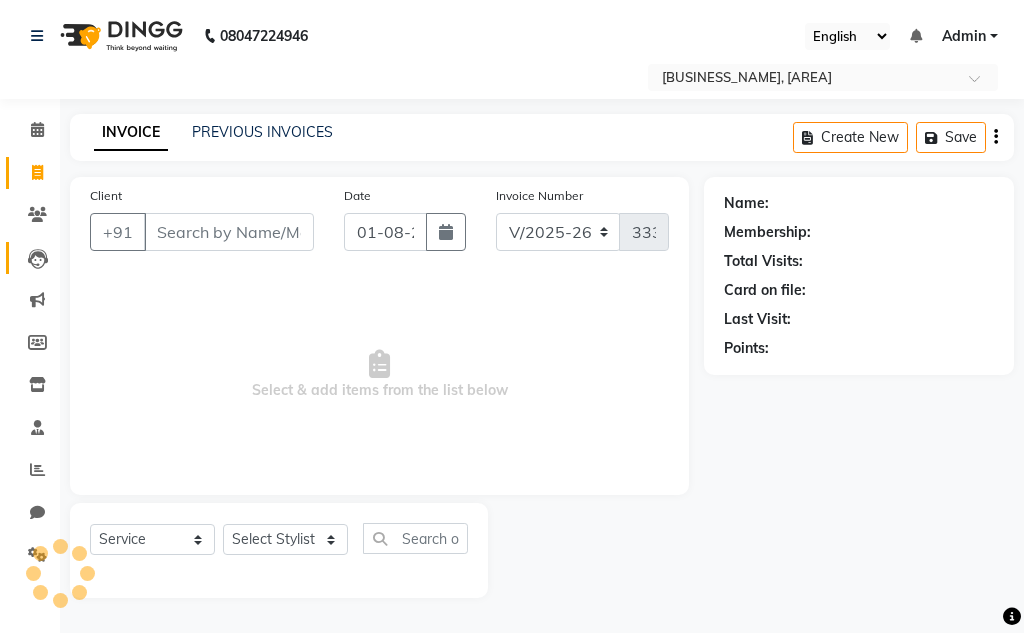 click 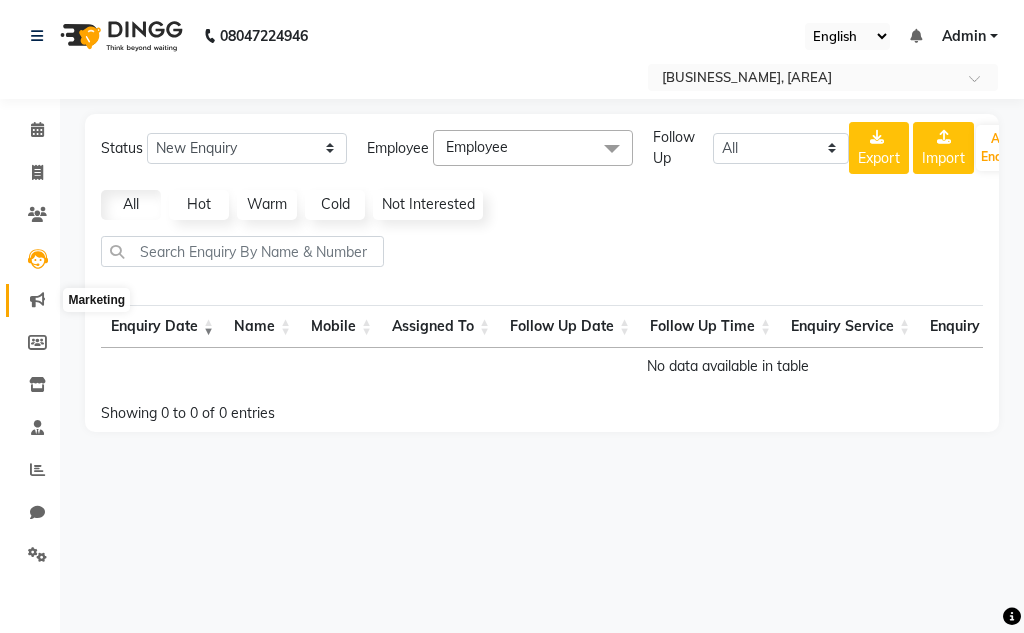 click 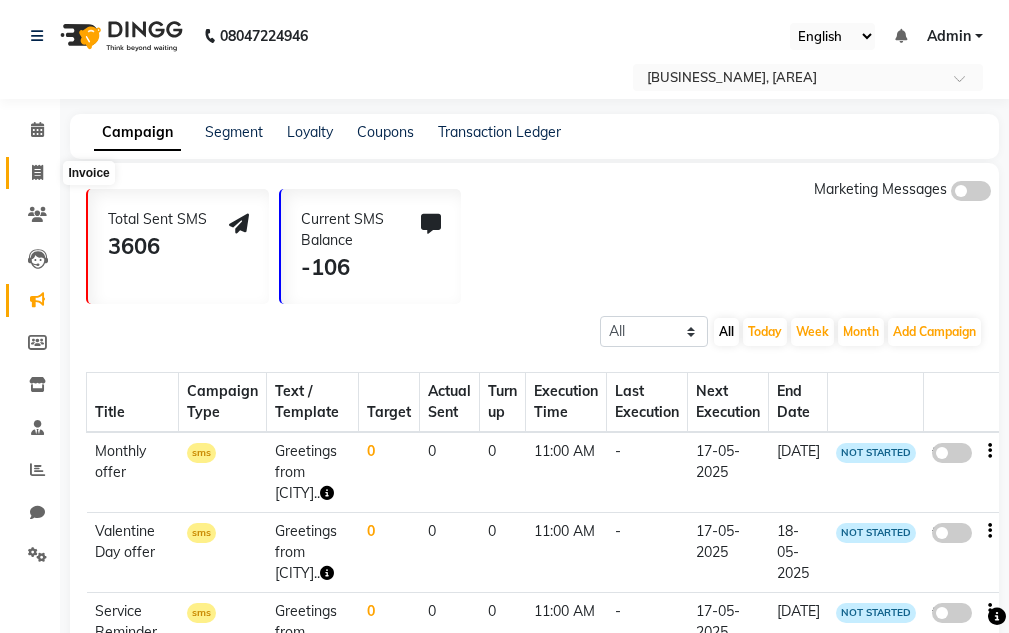 click 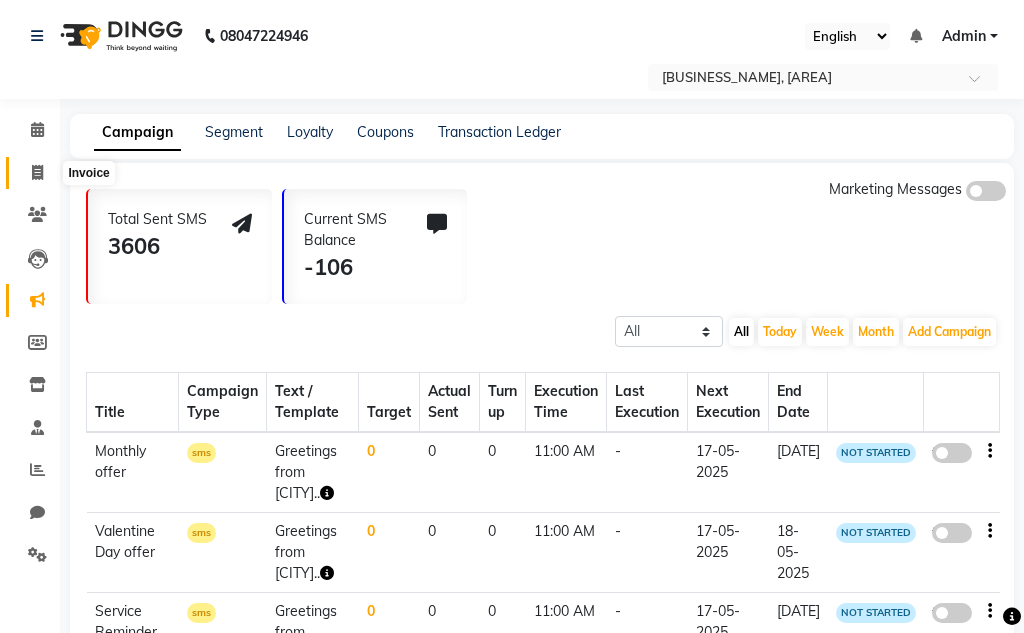 select on "7931" 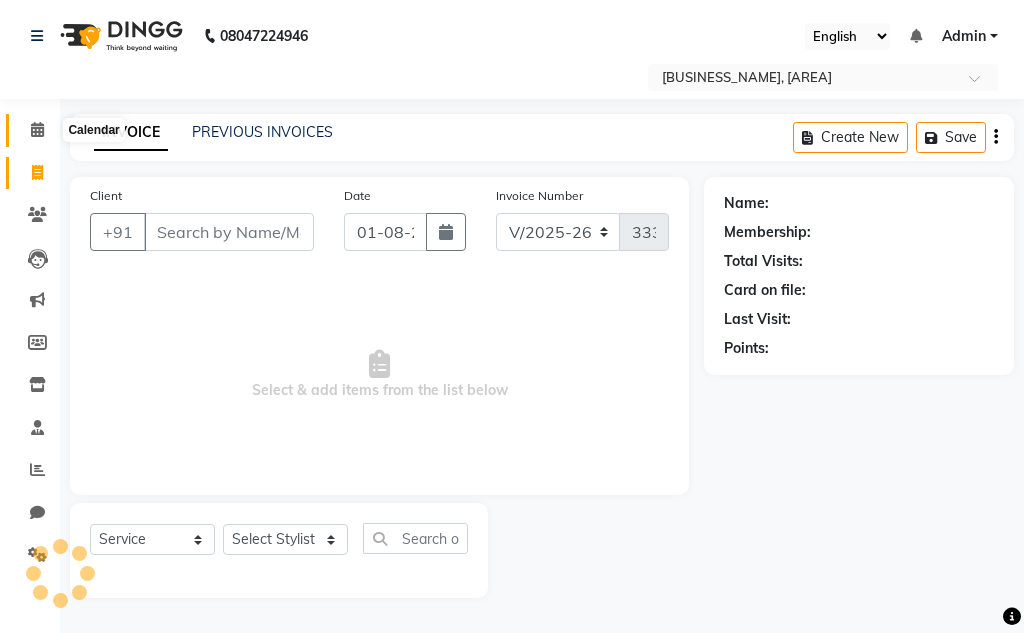 click 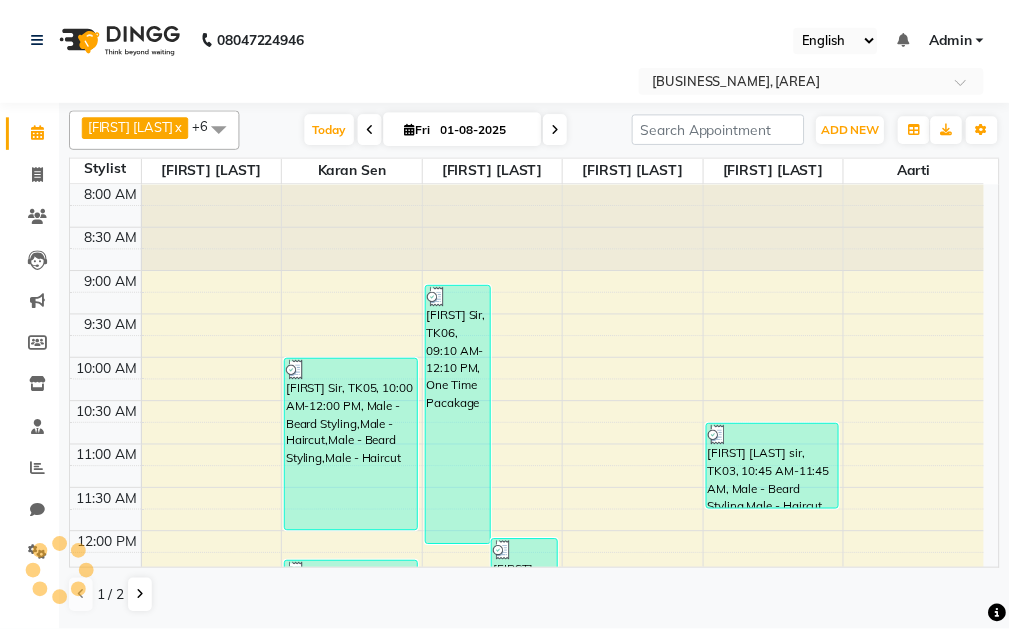 scroll, scrollTop: 0, scrollLeft: 0, axis: both 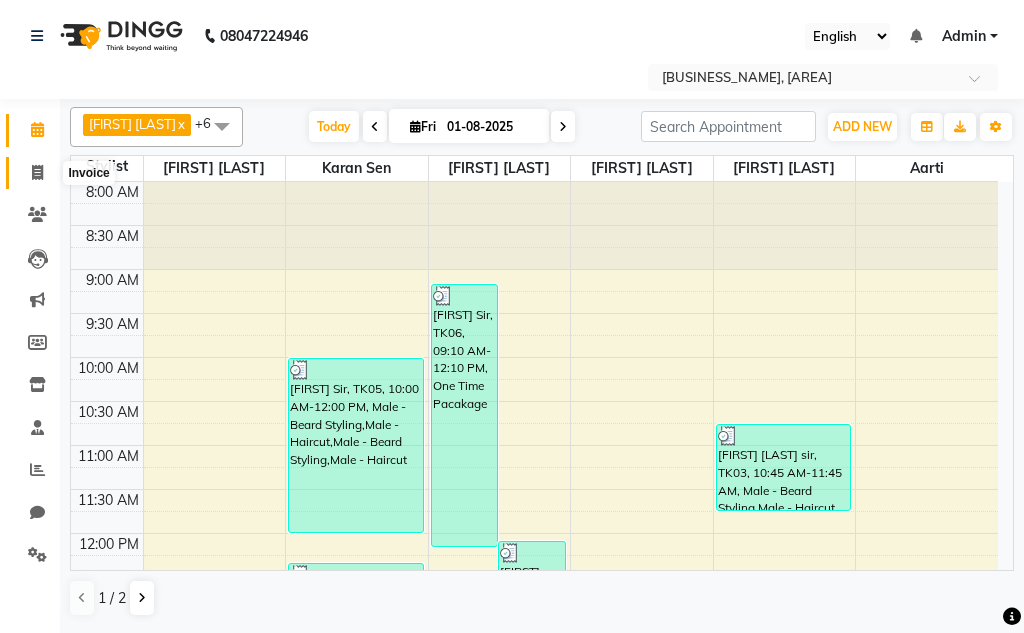 click 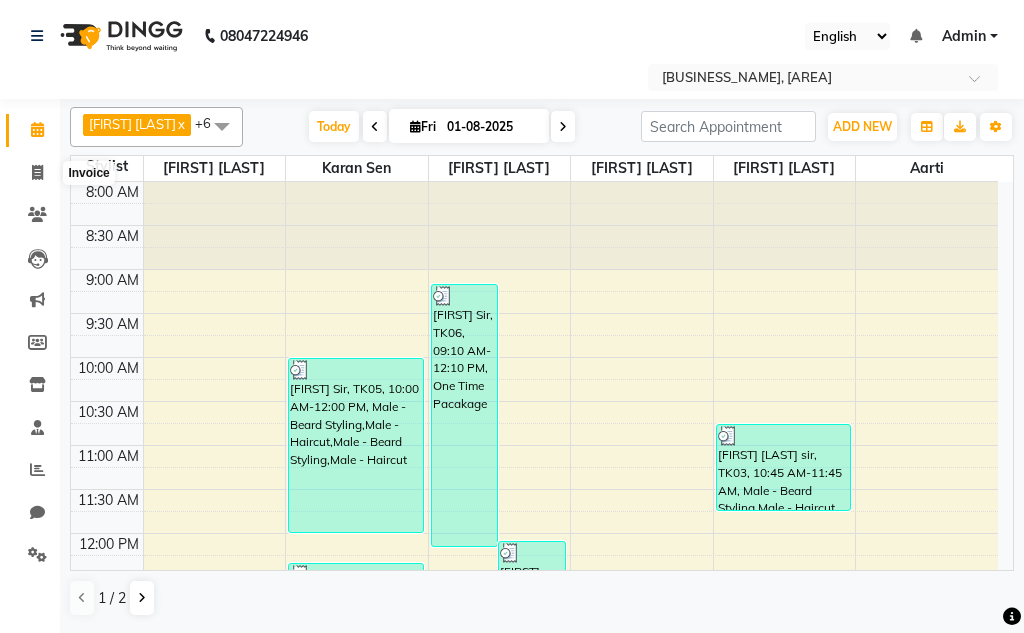 select on "7931" 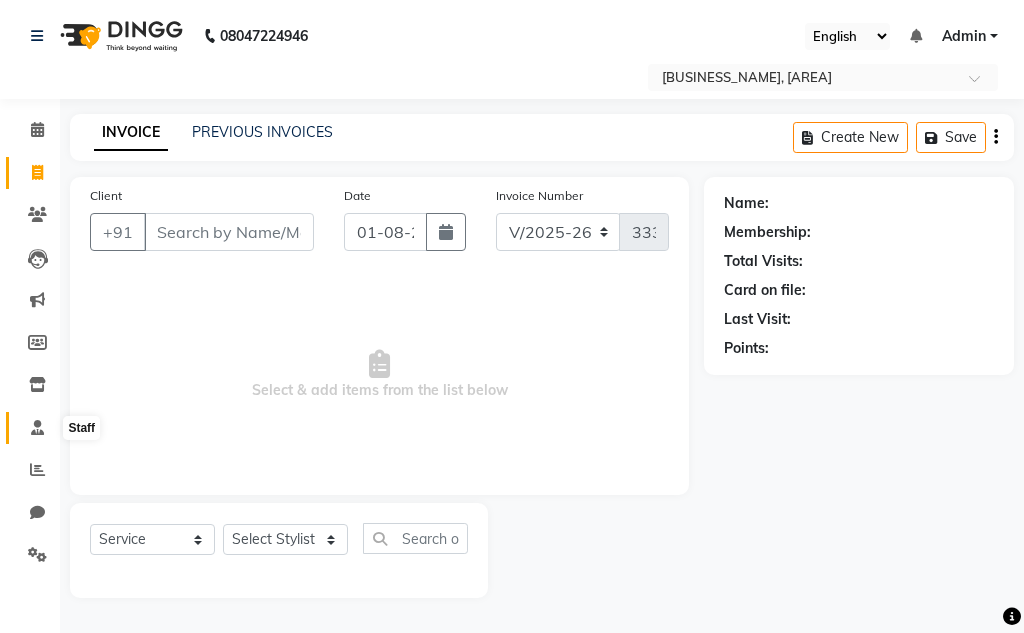 click 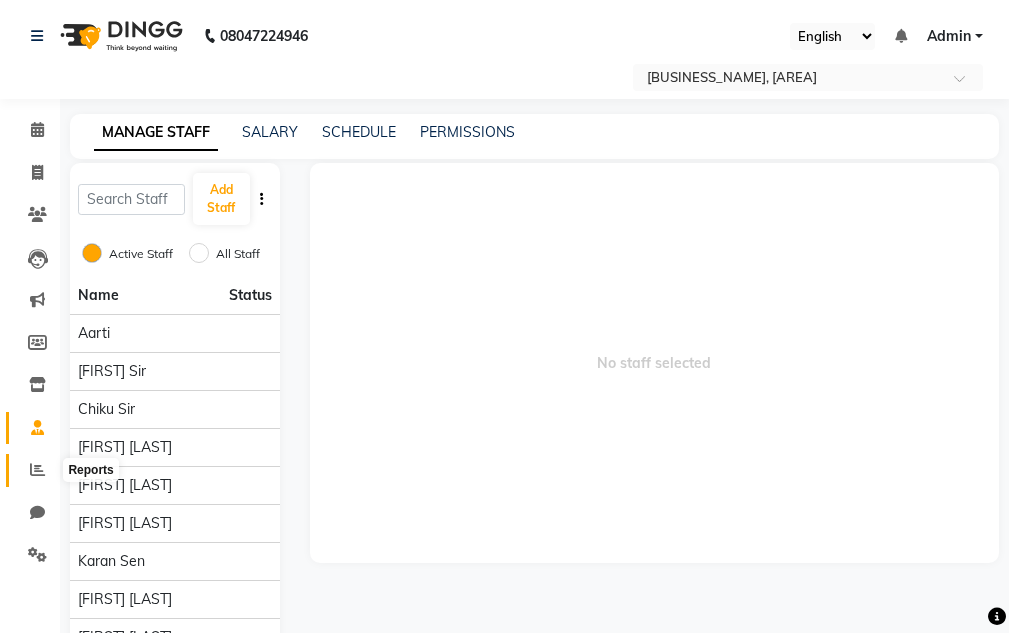 click 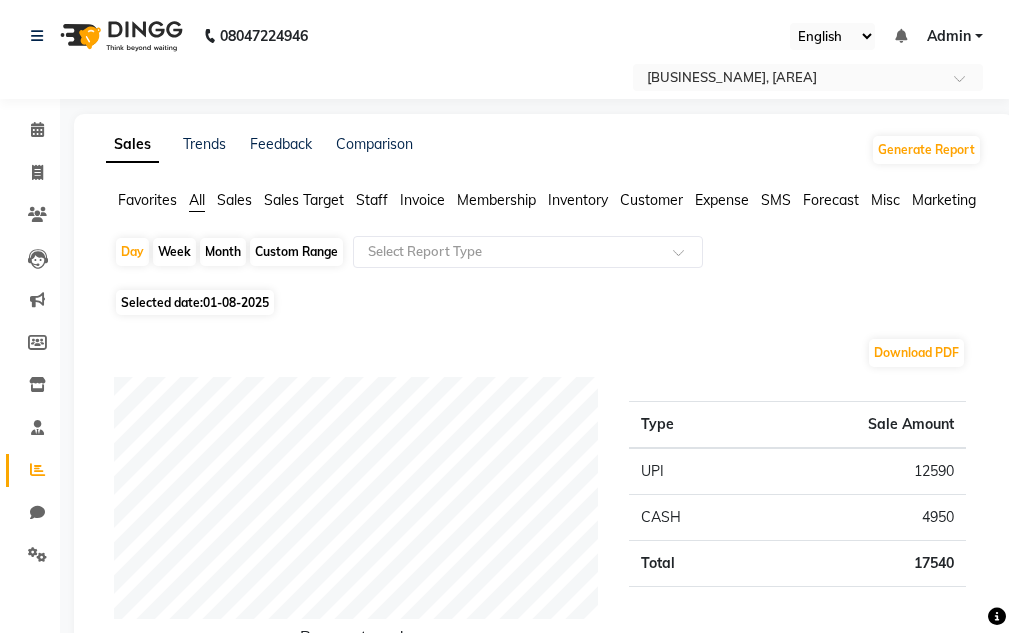 click on "Staff" 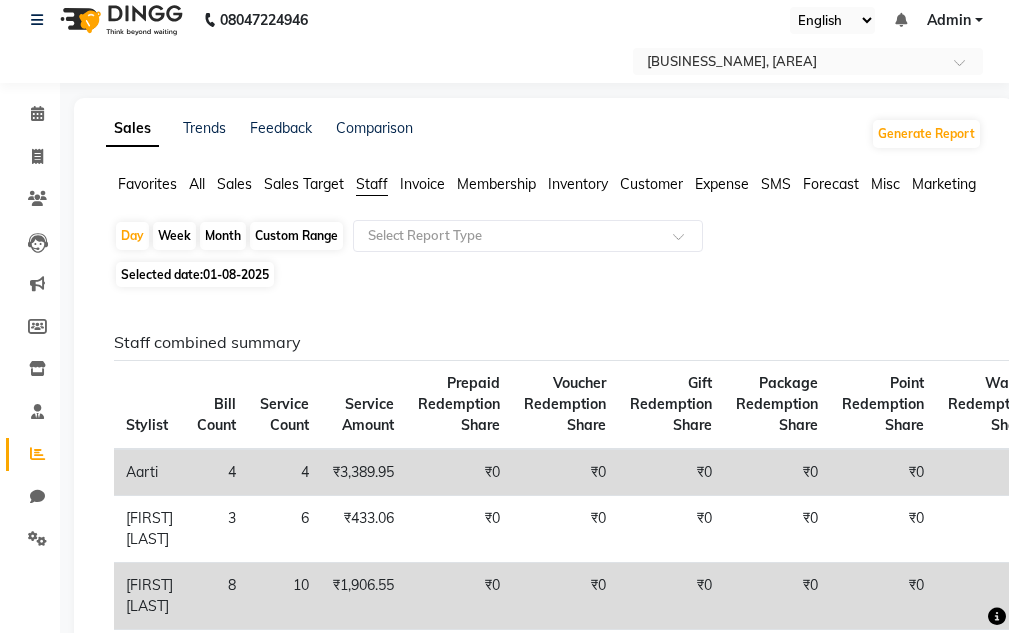 scroll, scrollTop: 0, scrollLeft: 0, axis: both 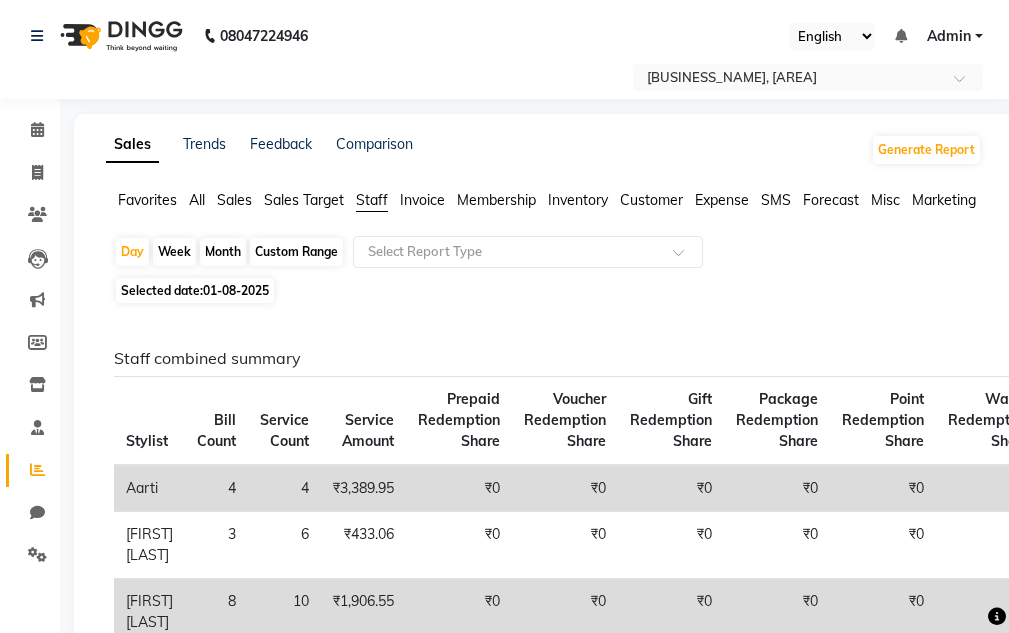 click on "Month" 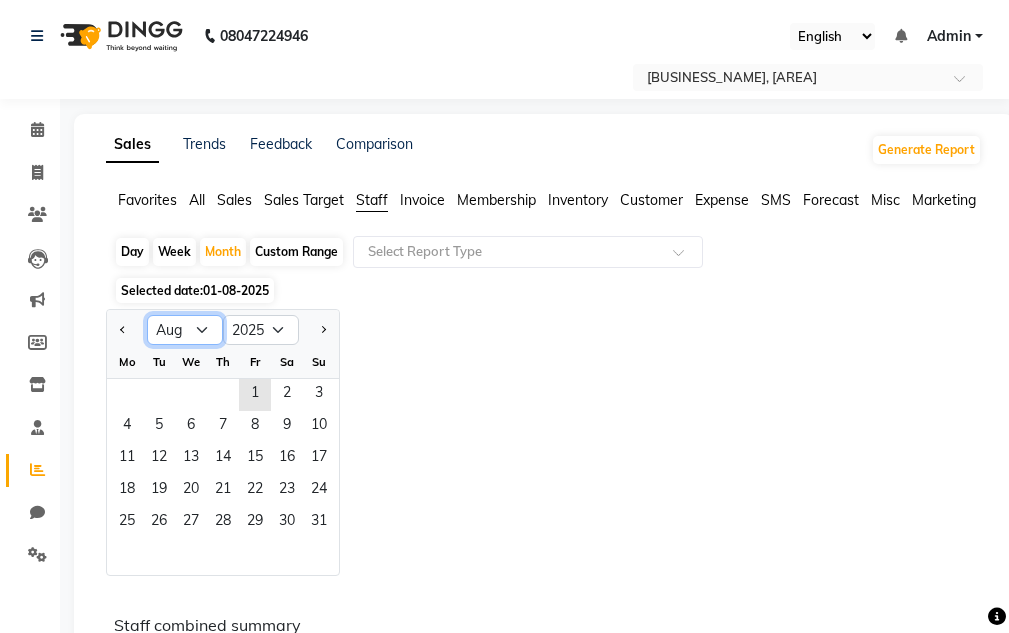 click on "Jan Feb Mar Apr May Jun Jul Aug Sep Oct Nov Dec" 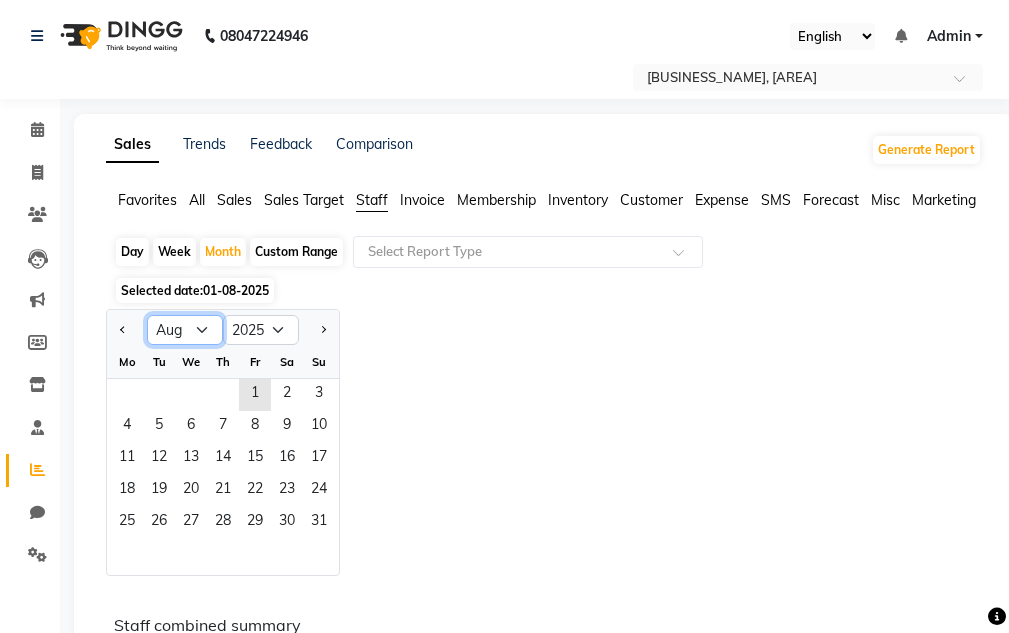 select on "7" 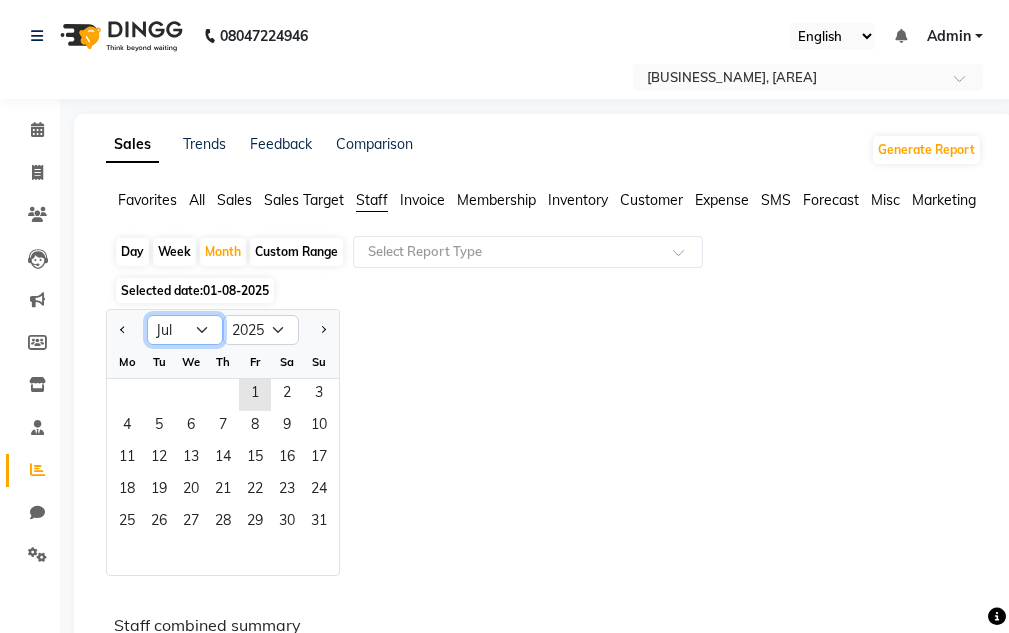 click on "Jan Feb Mar Apr May Jun Jul Aug Sep Oct Nov Dec" 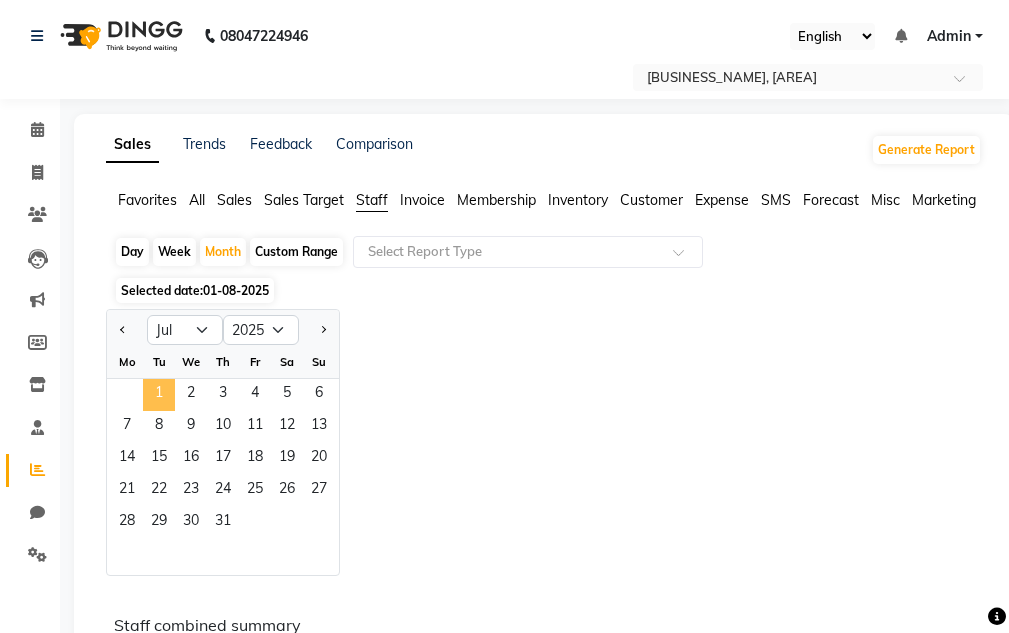 click on "1" 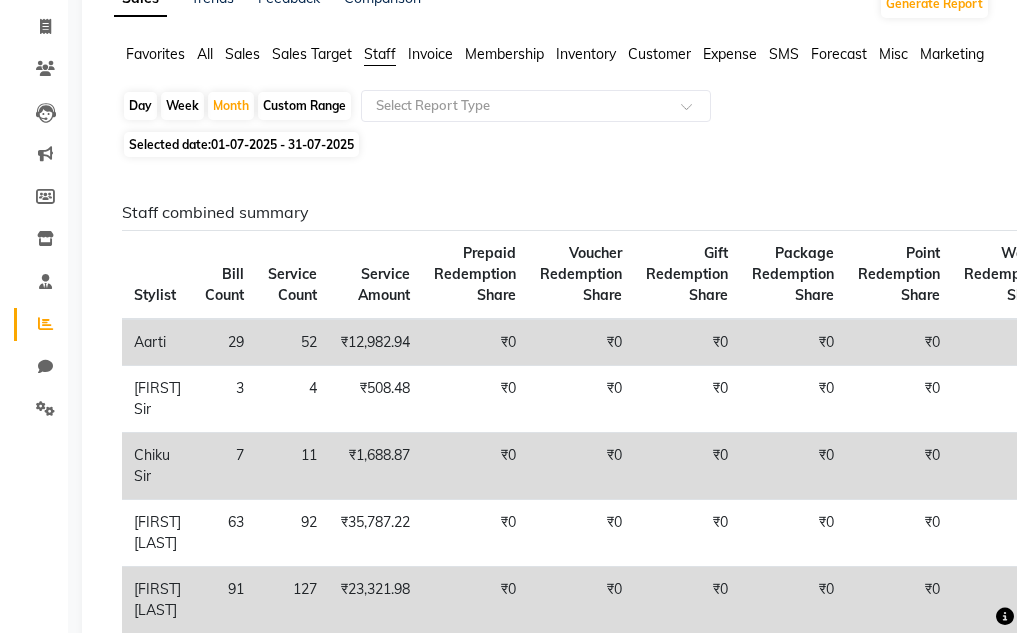 scroll, scrollTop: 0, scrollLeft: 0, axis: both 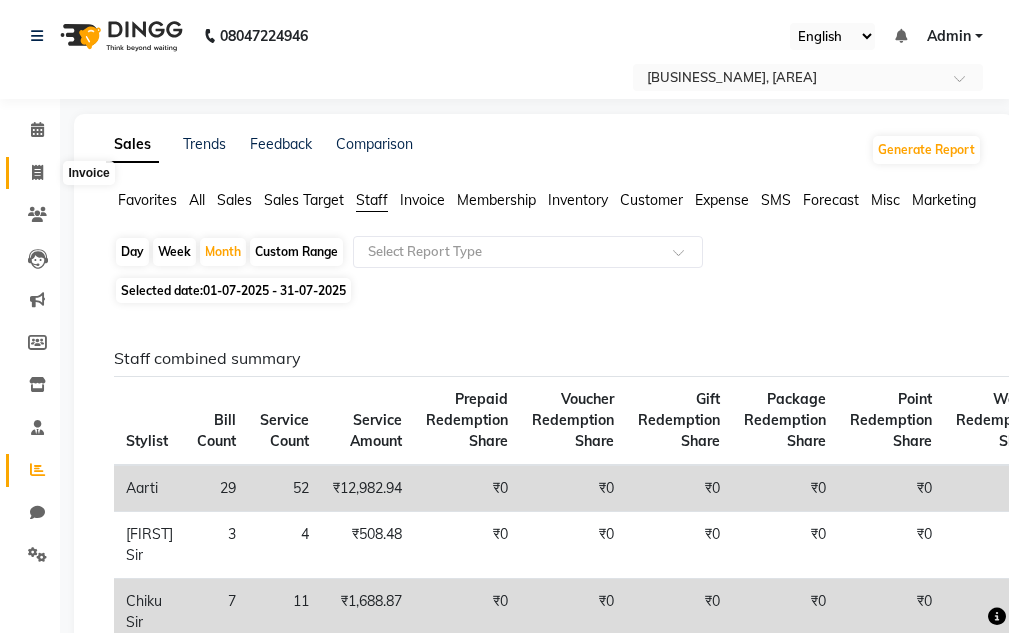 click 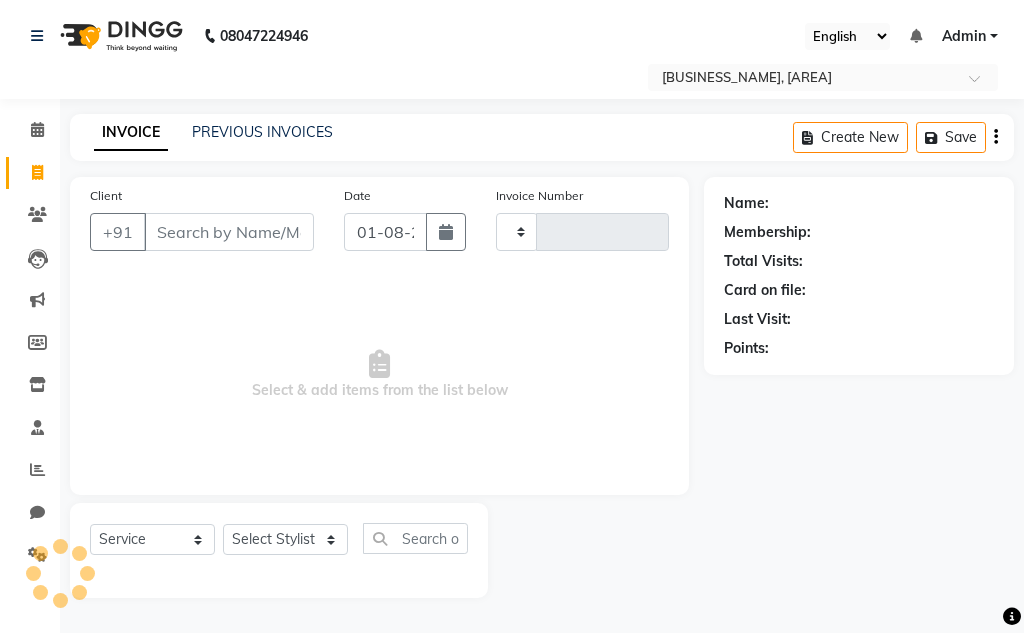 type on "3337" 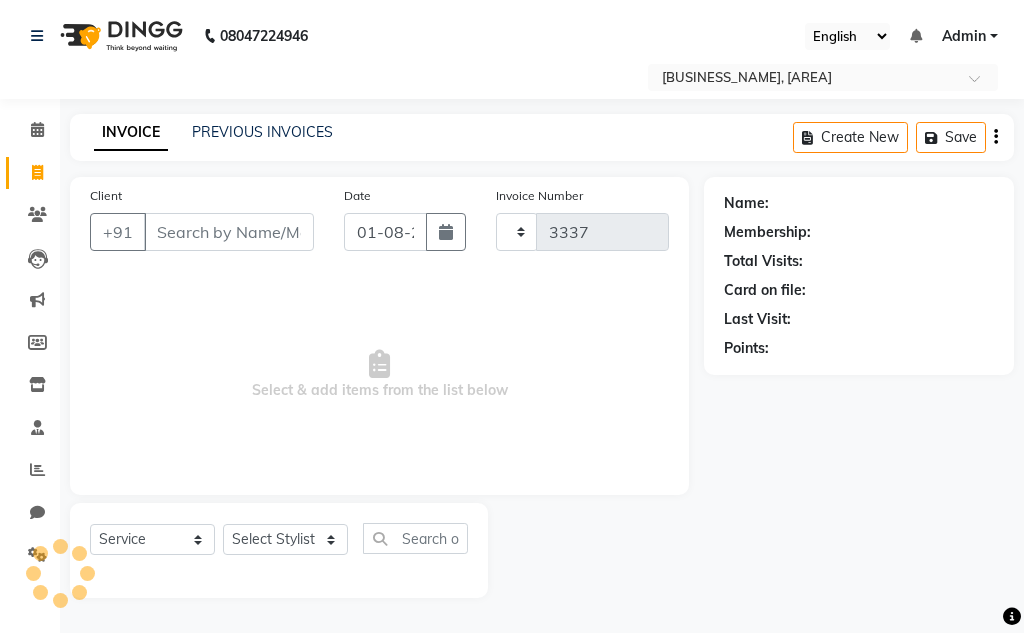 select on "7931" 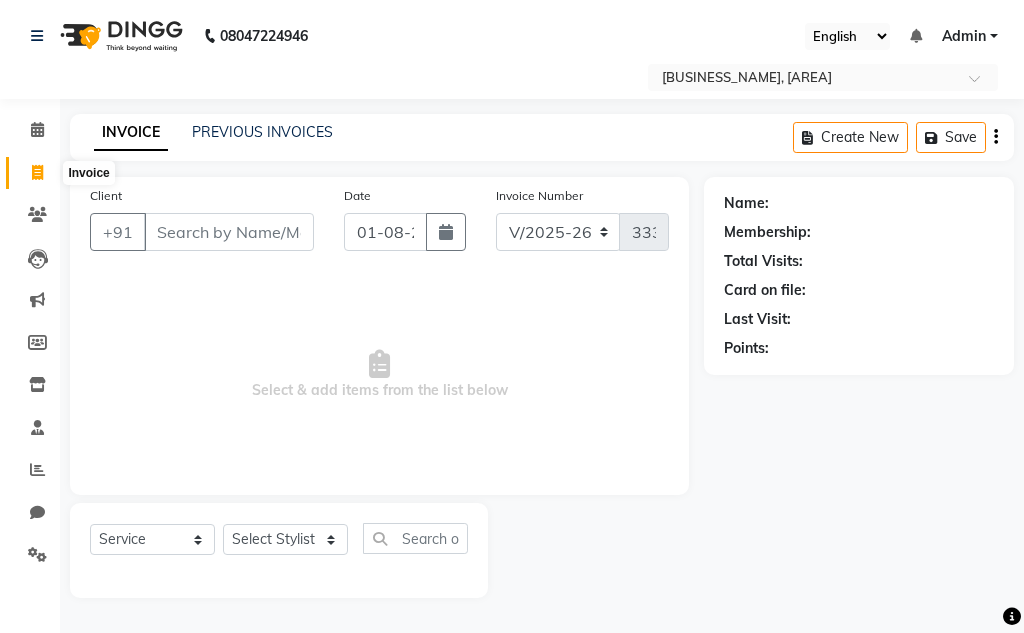 click 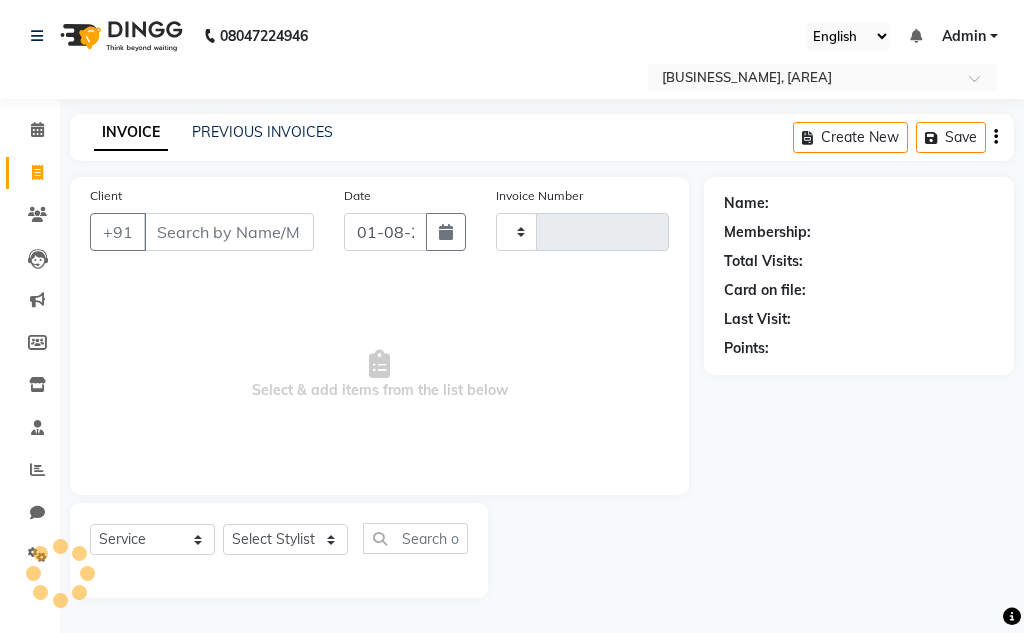 click 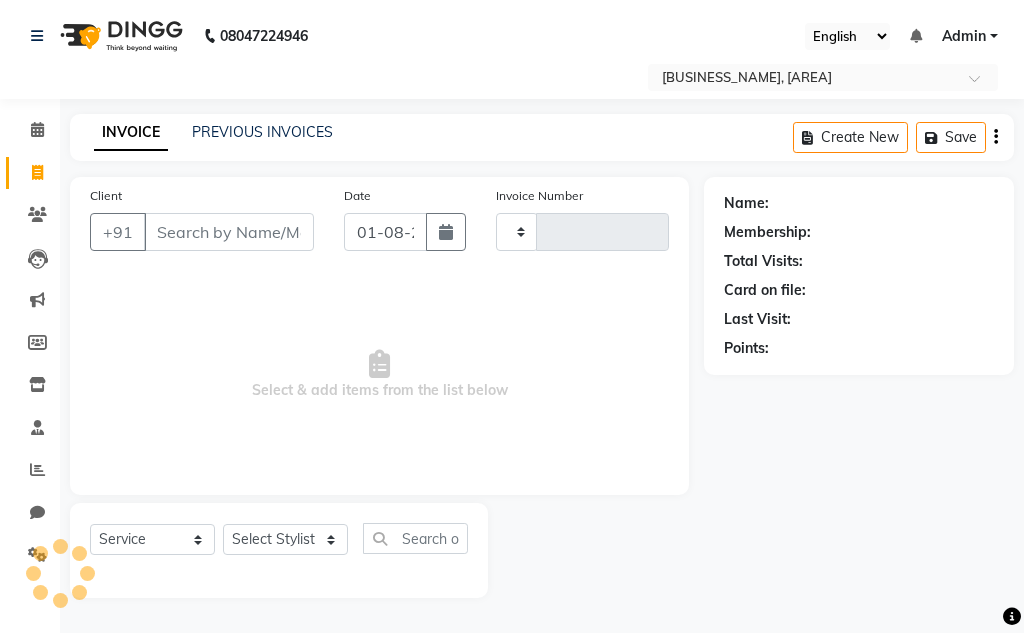click 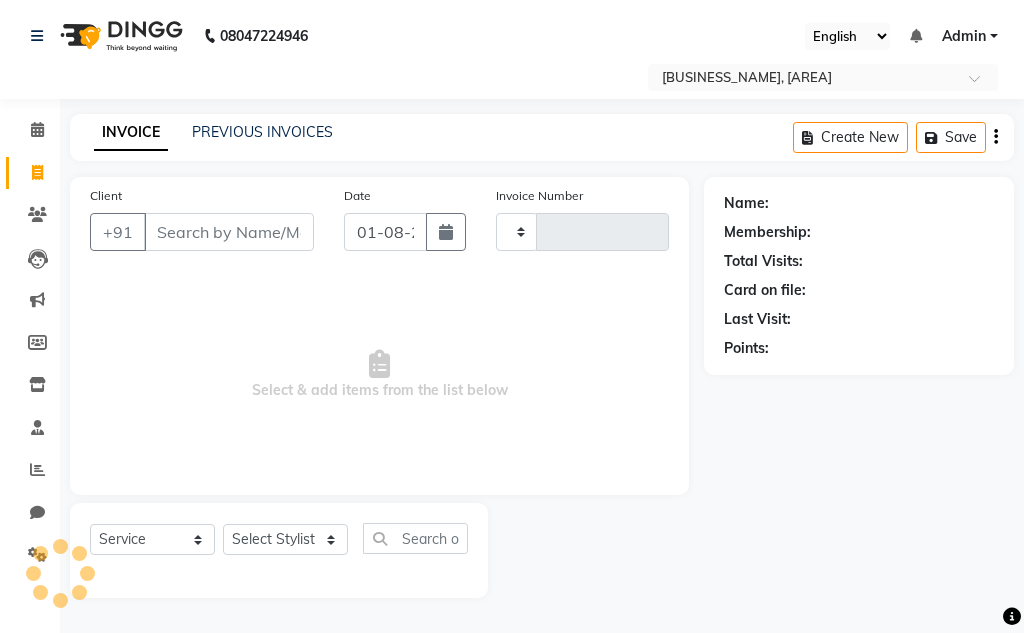 click 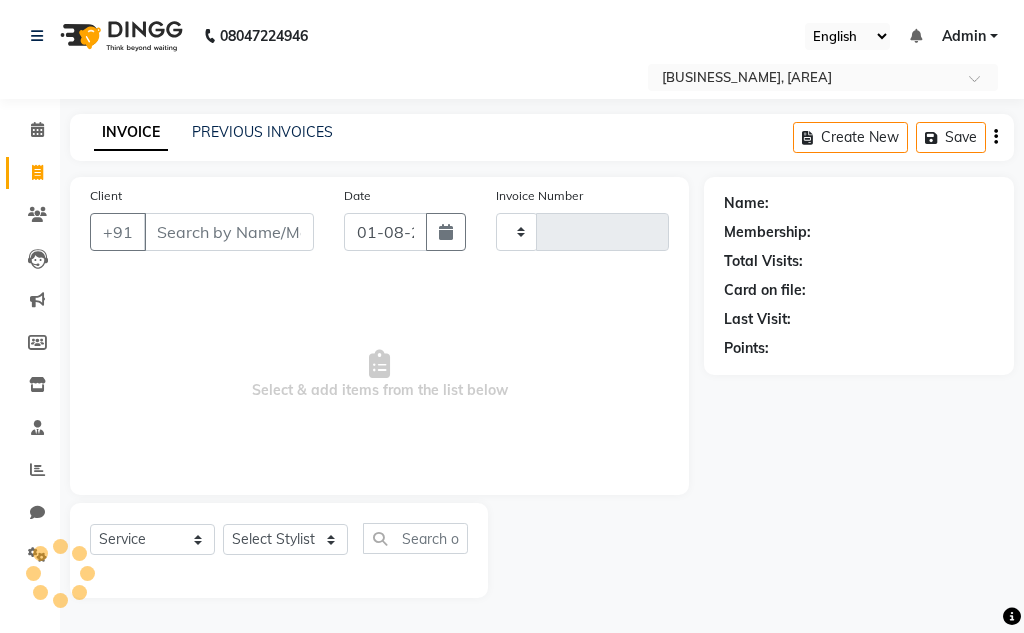 select on "service" 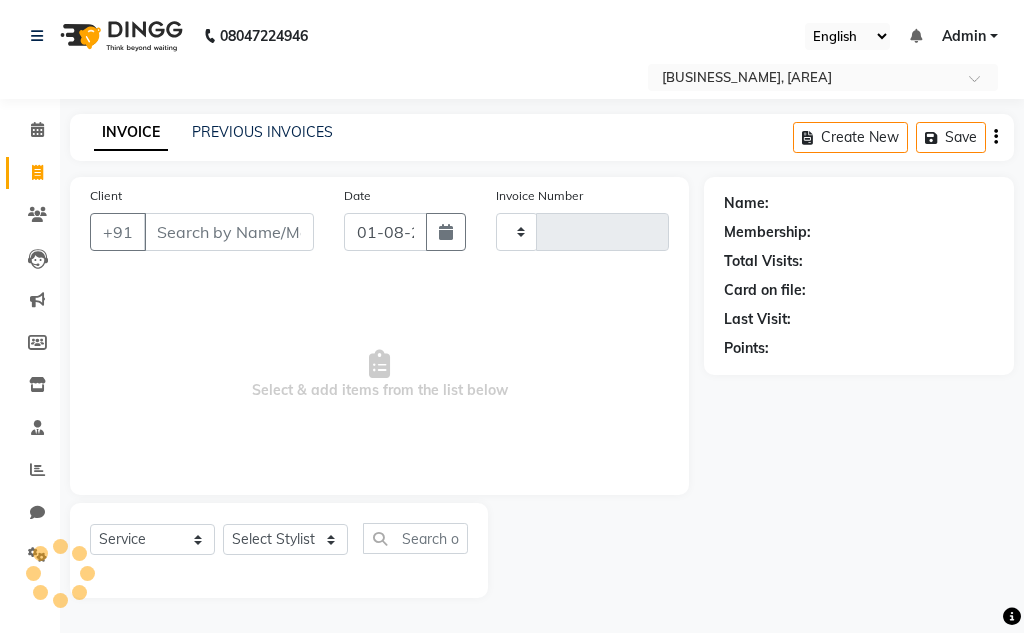 click 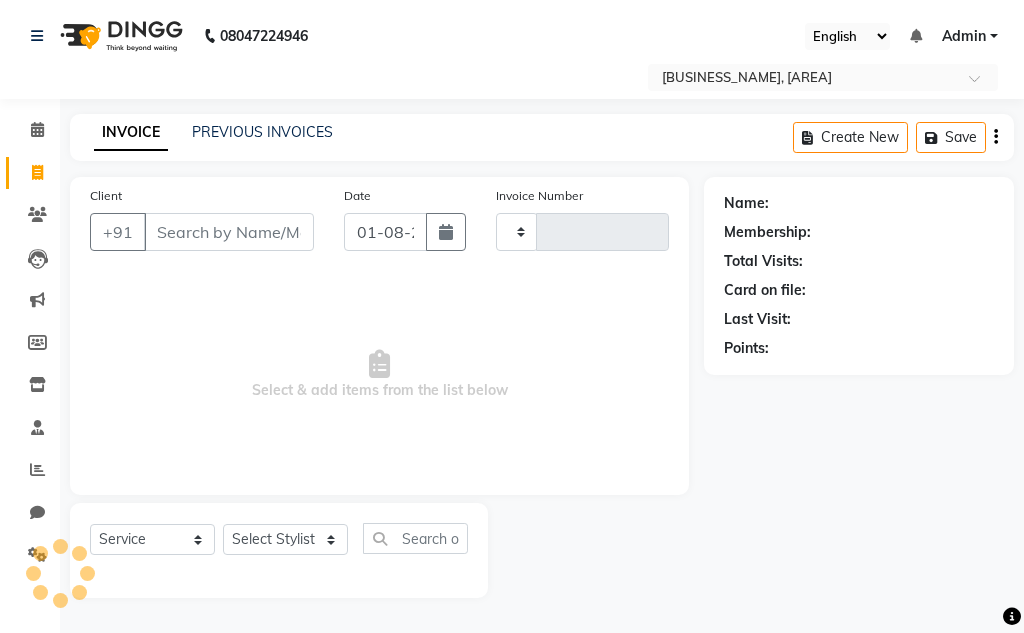 select on "service" 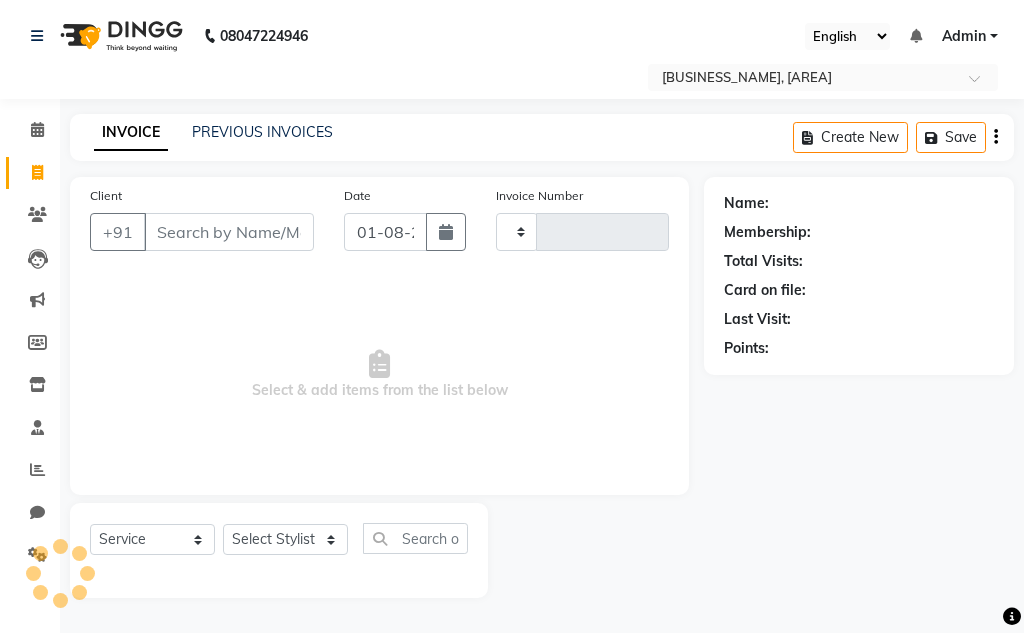 click 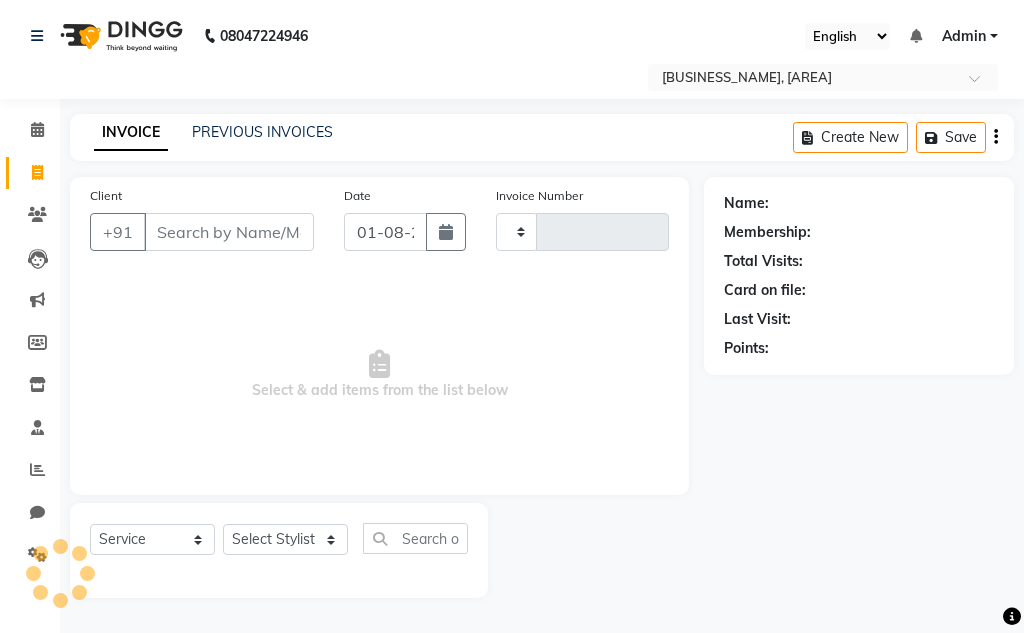 select on "service" 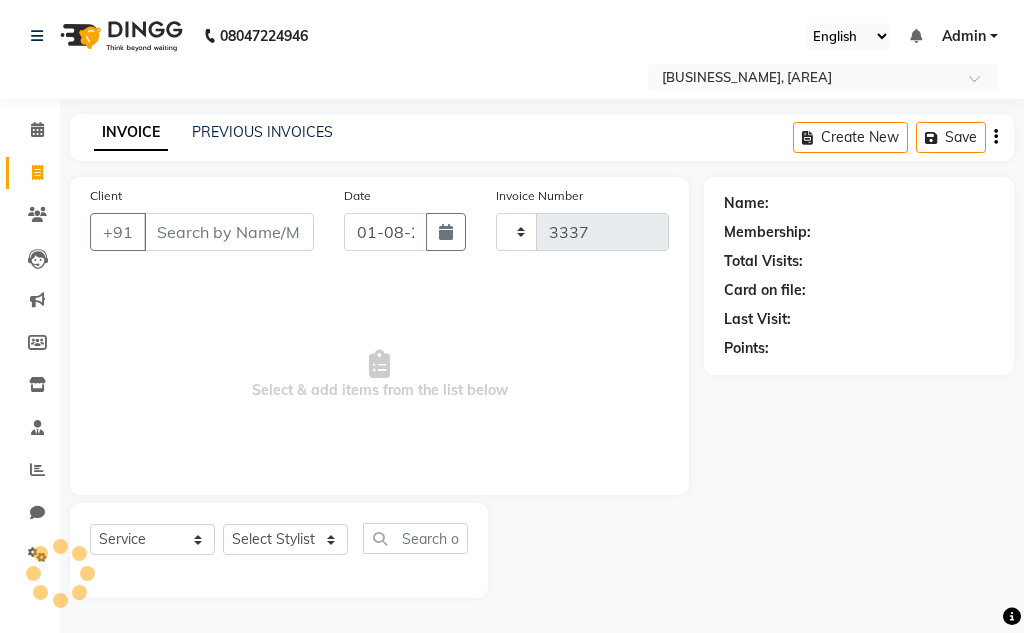 select on "7931" 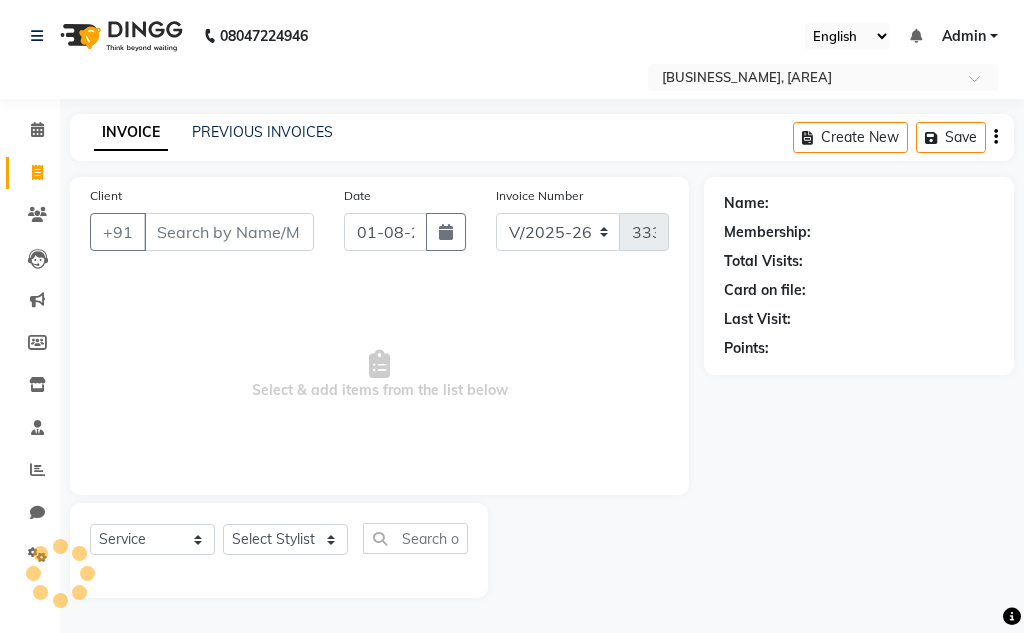 click 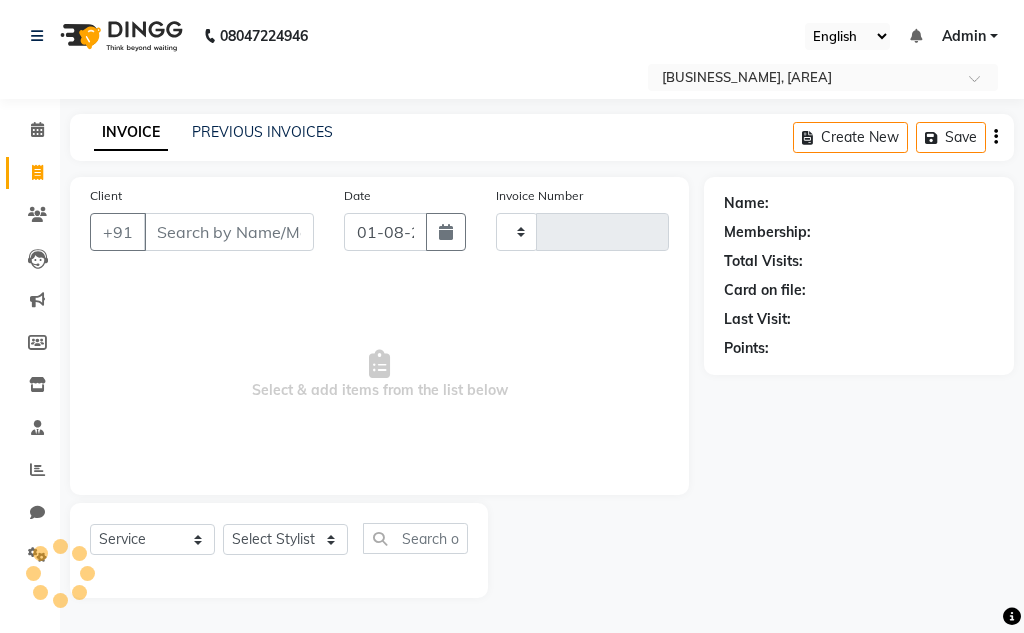 type on "3337" 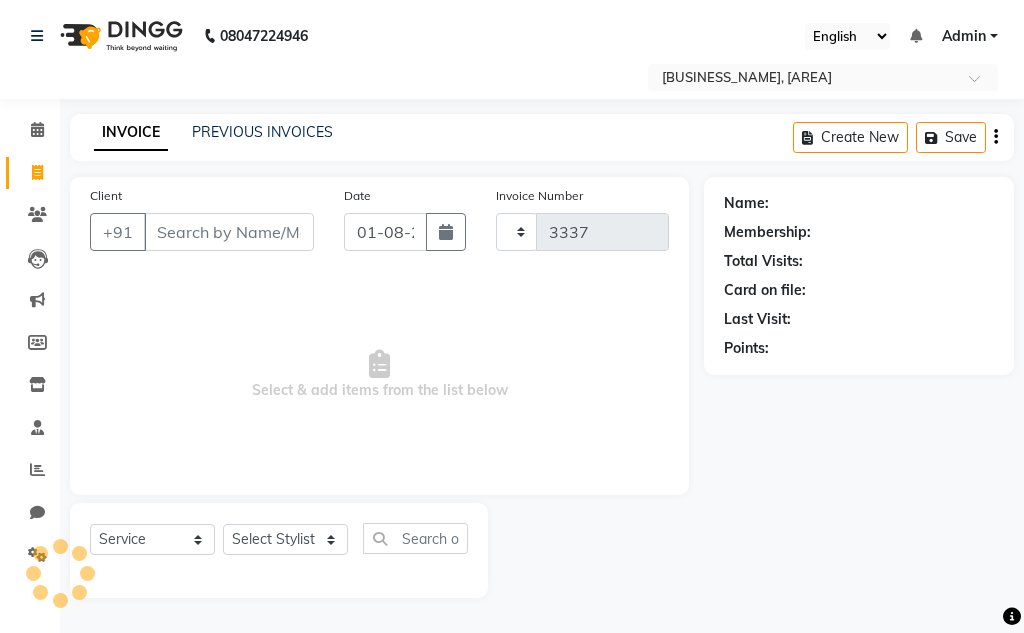 select on "7931" 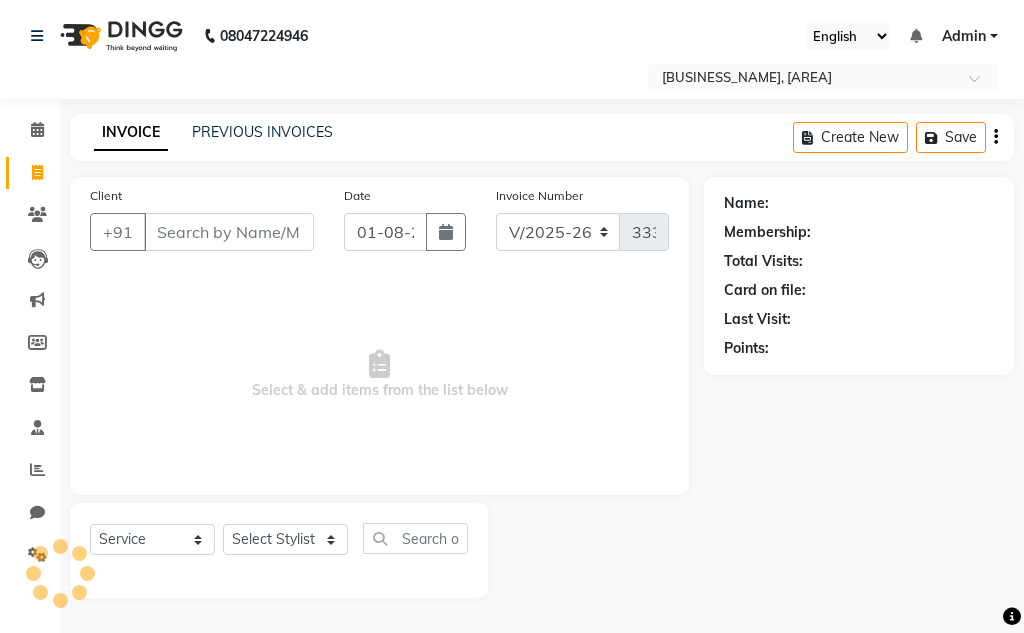 click 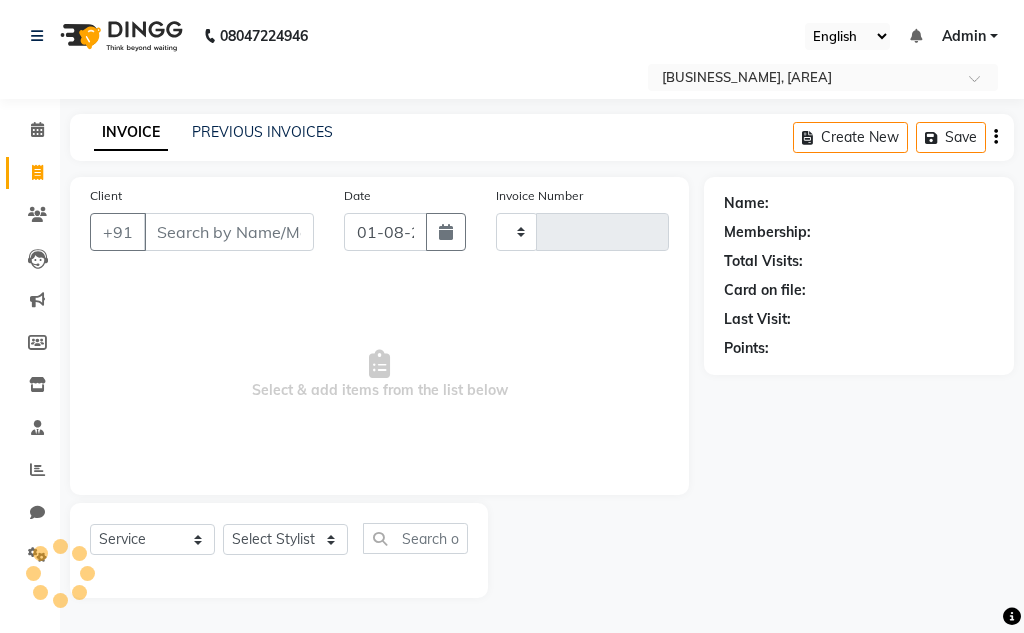type on "3337" 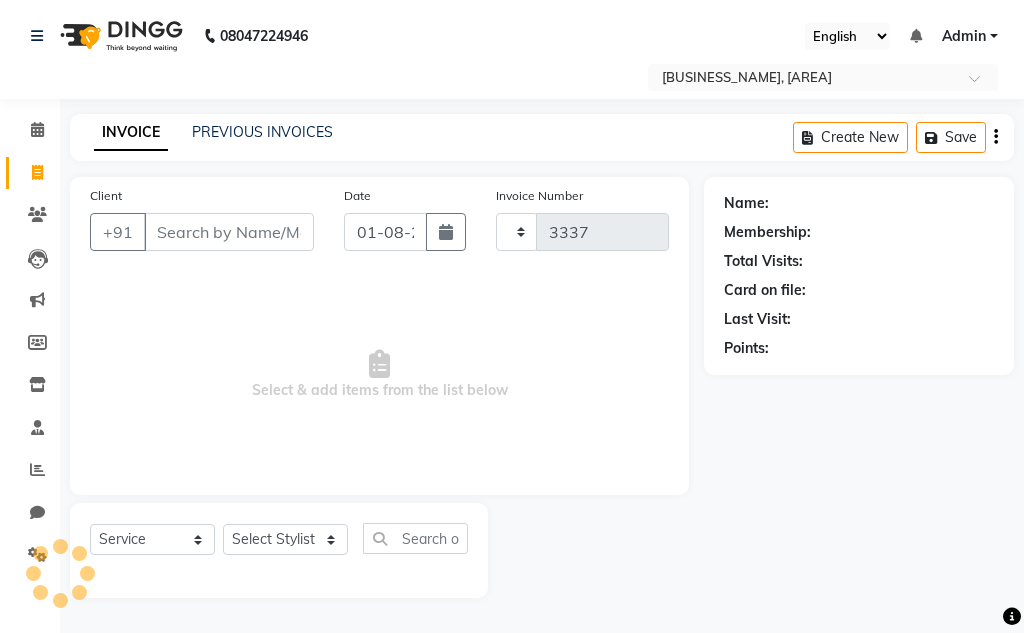 select on "7931" 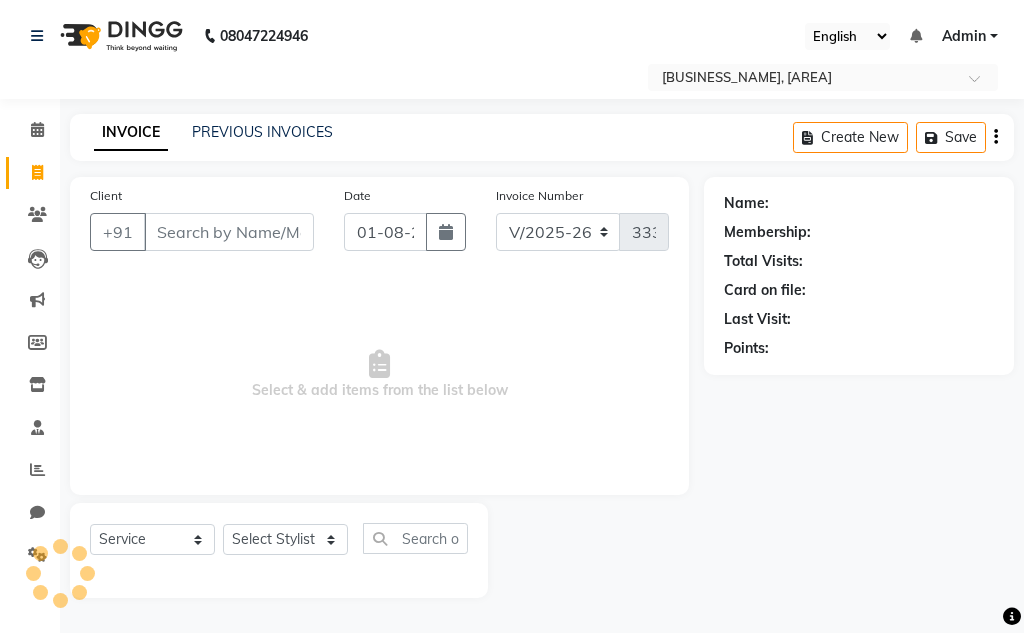 click 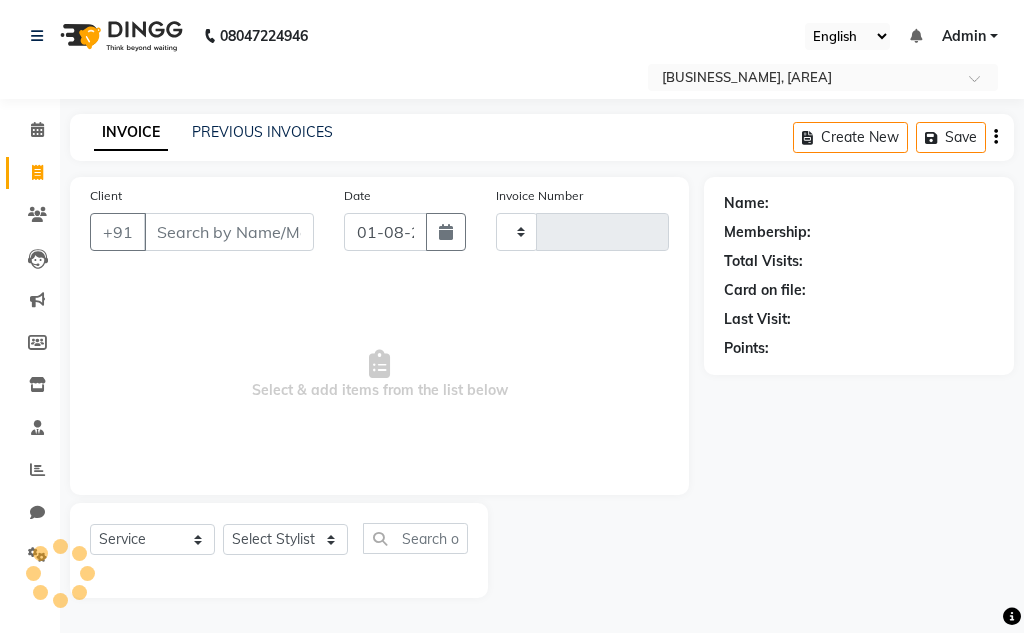 type on "3337" 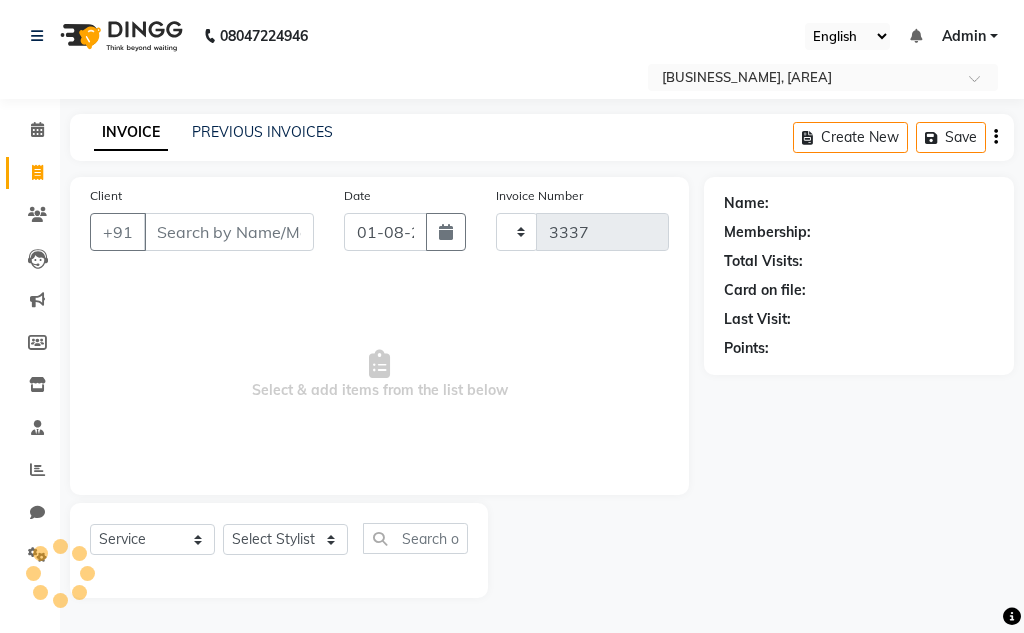 select on "7931" 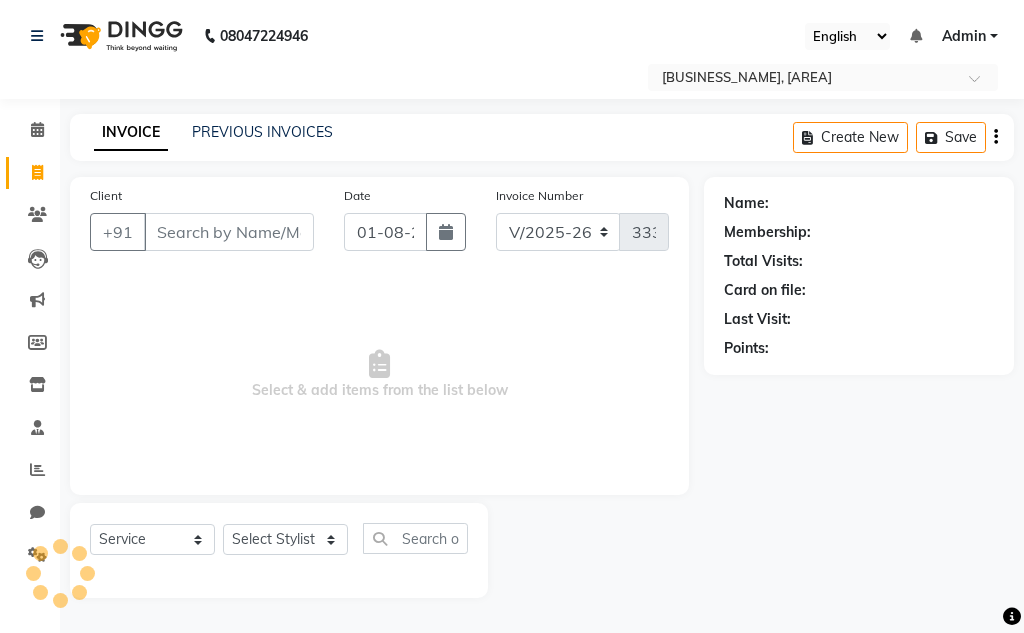 click 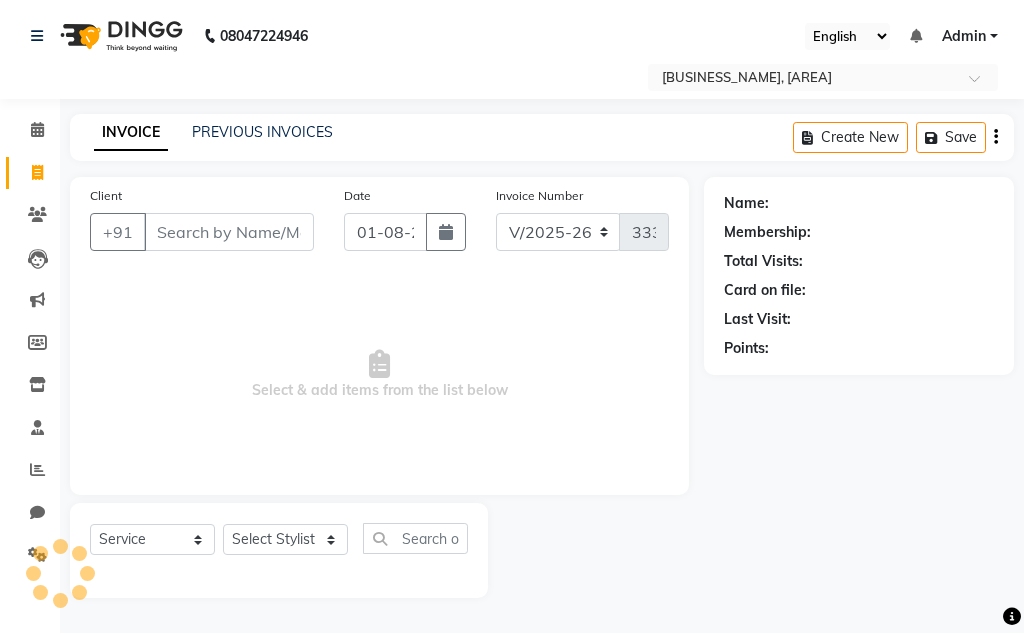 click 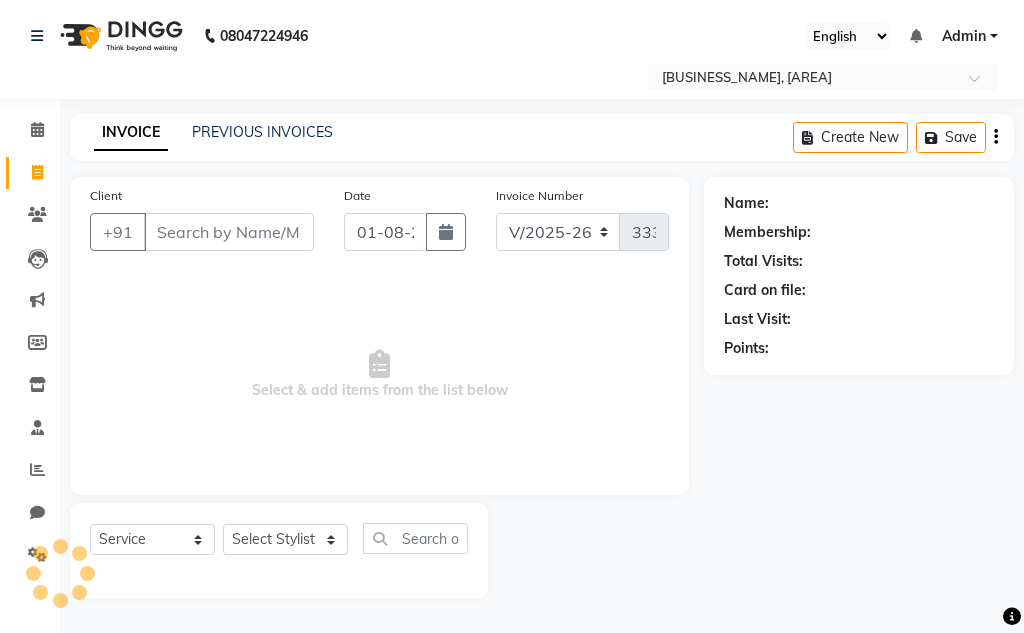 click 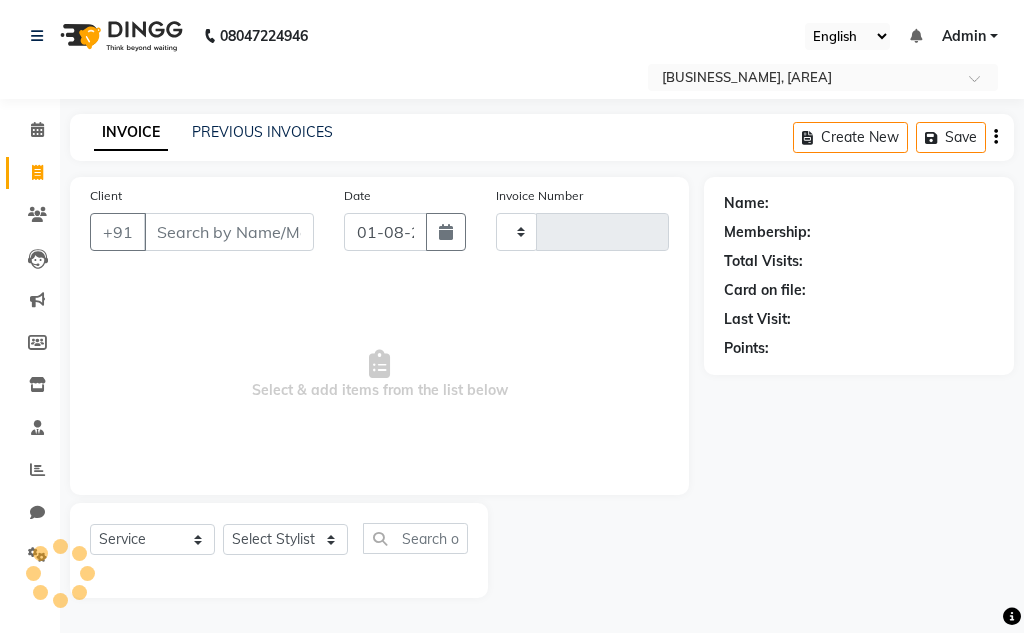 click 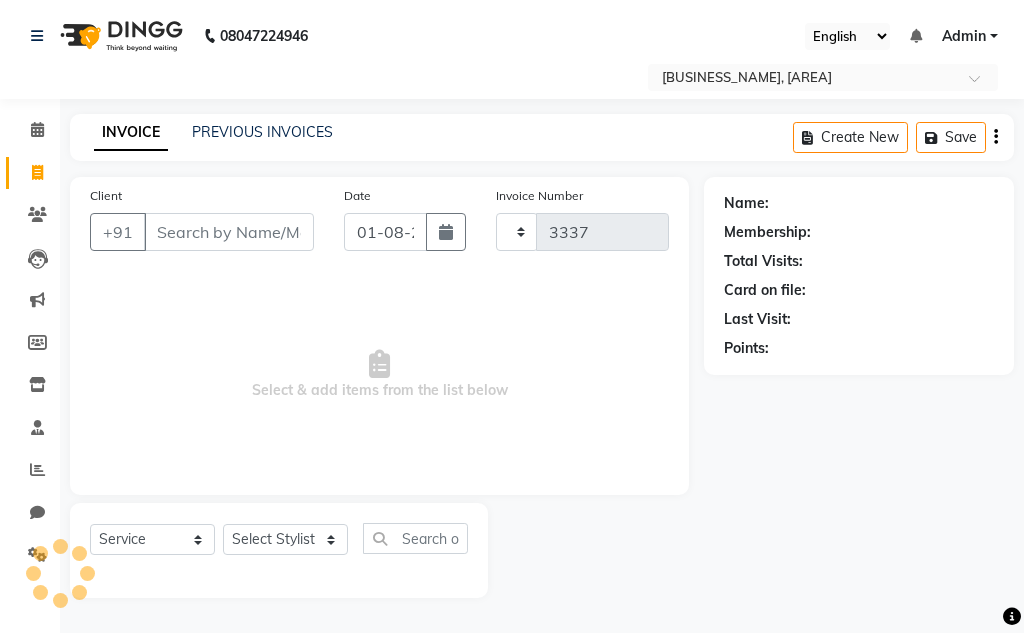 select on "service" 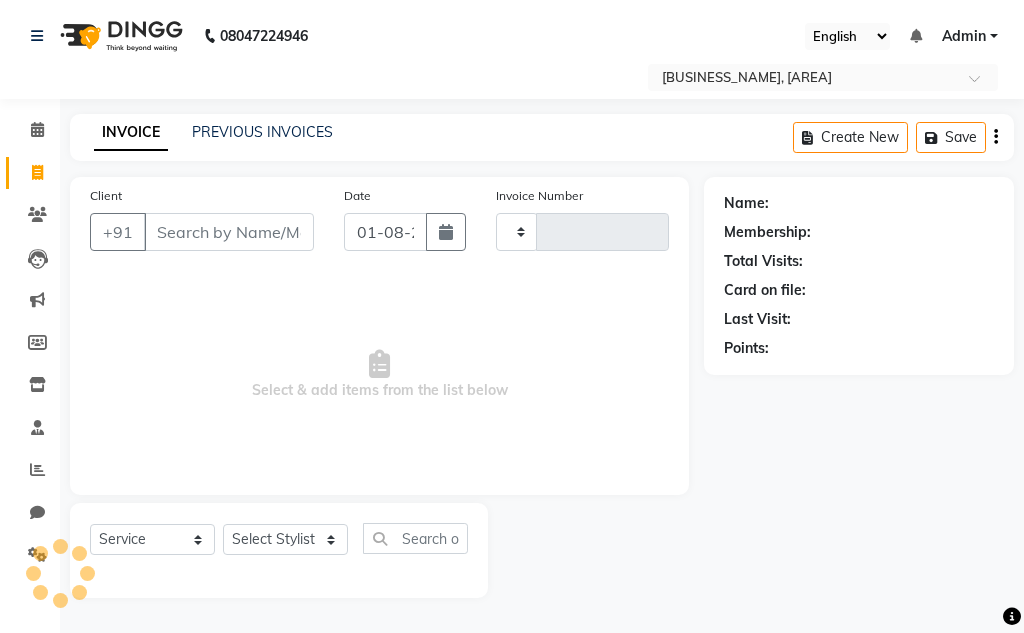 type on "3337" 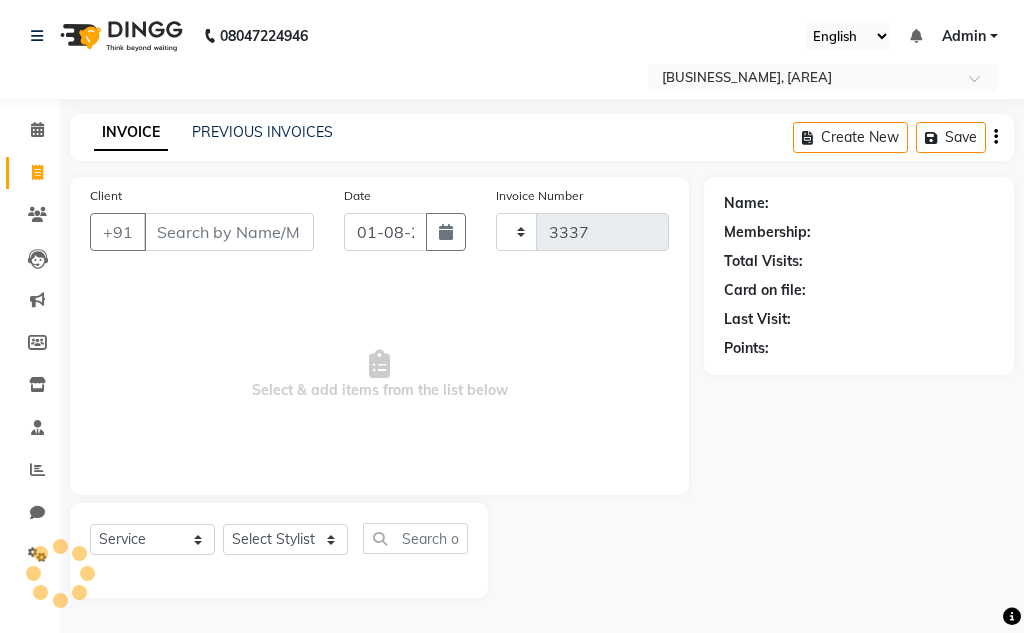 select on "7931" 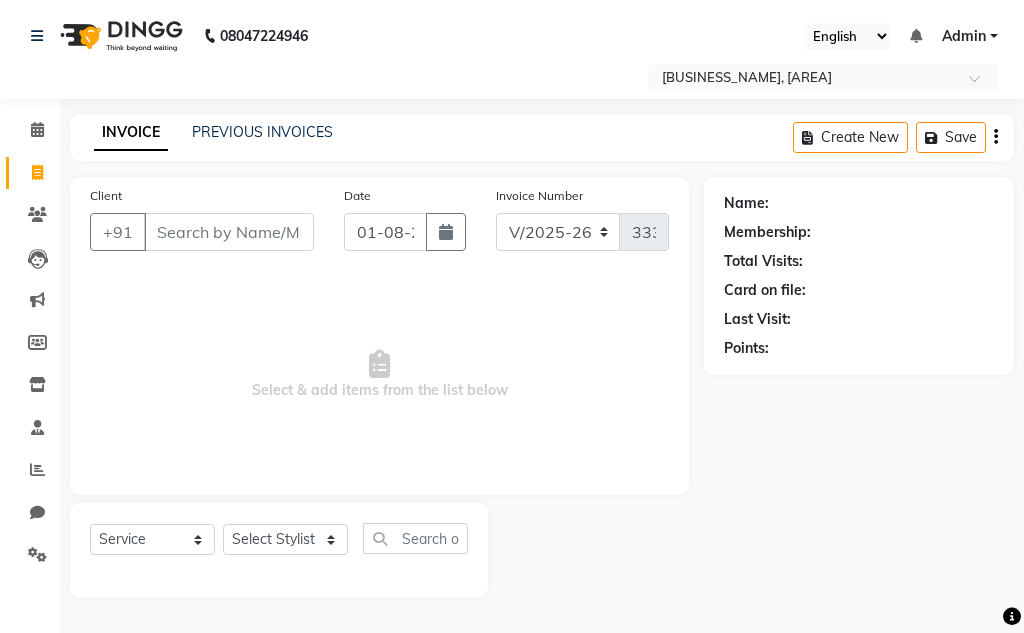 click 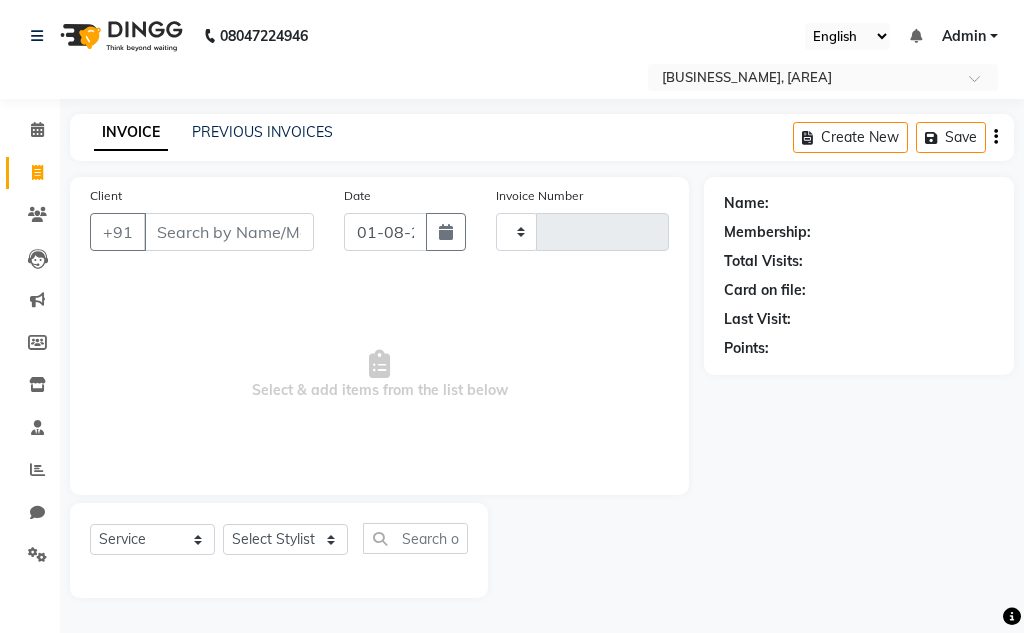 type on "3337" 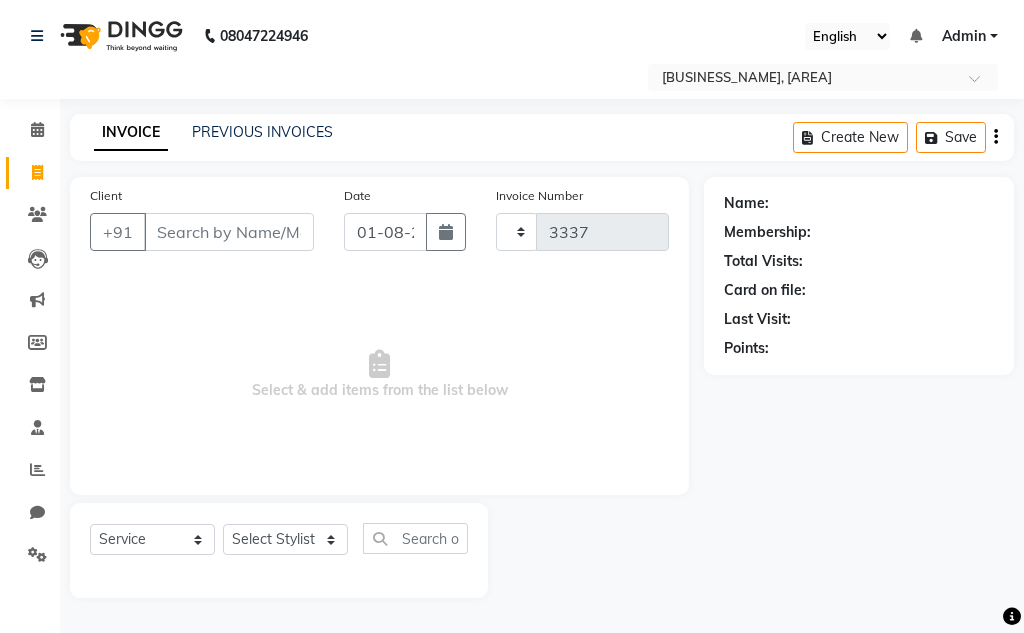 select on "7931" 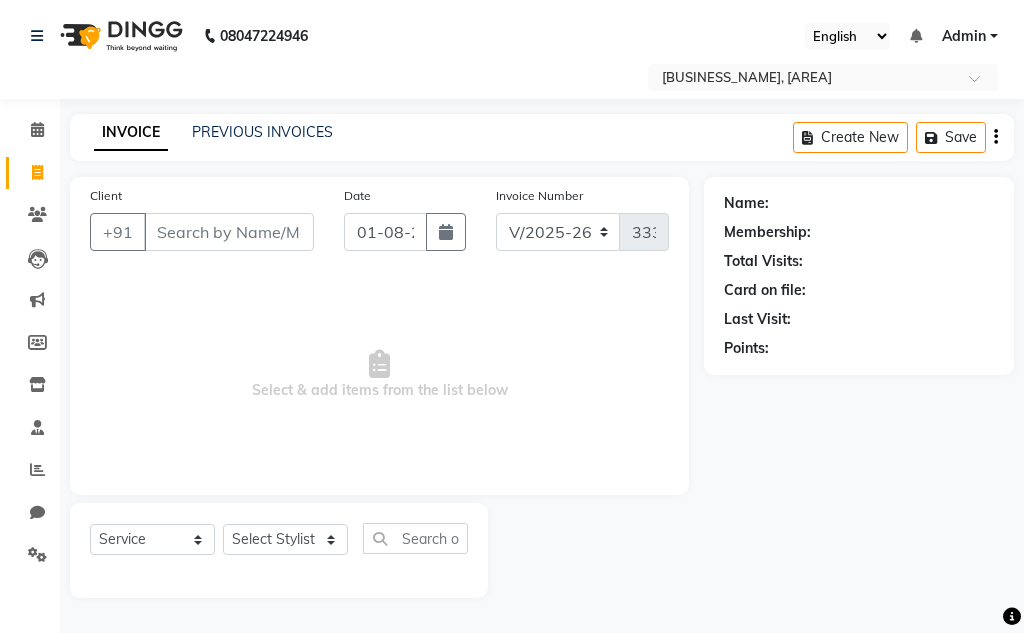 click 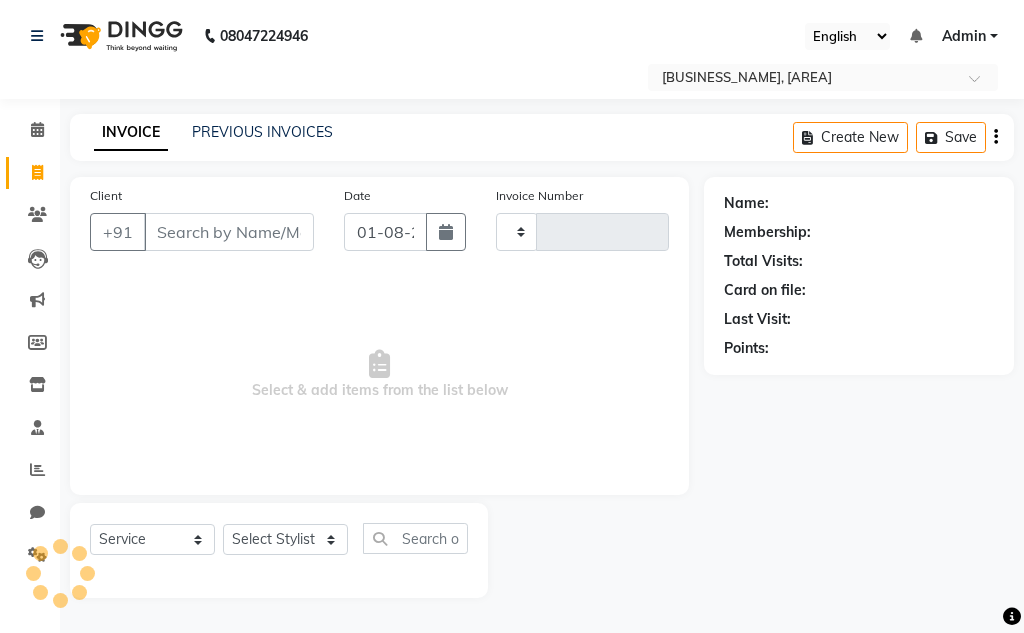 type on "3337" 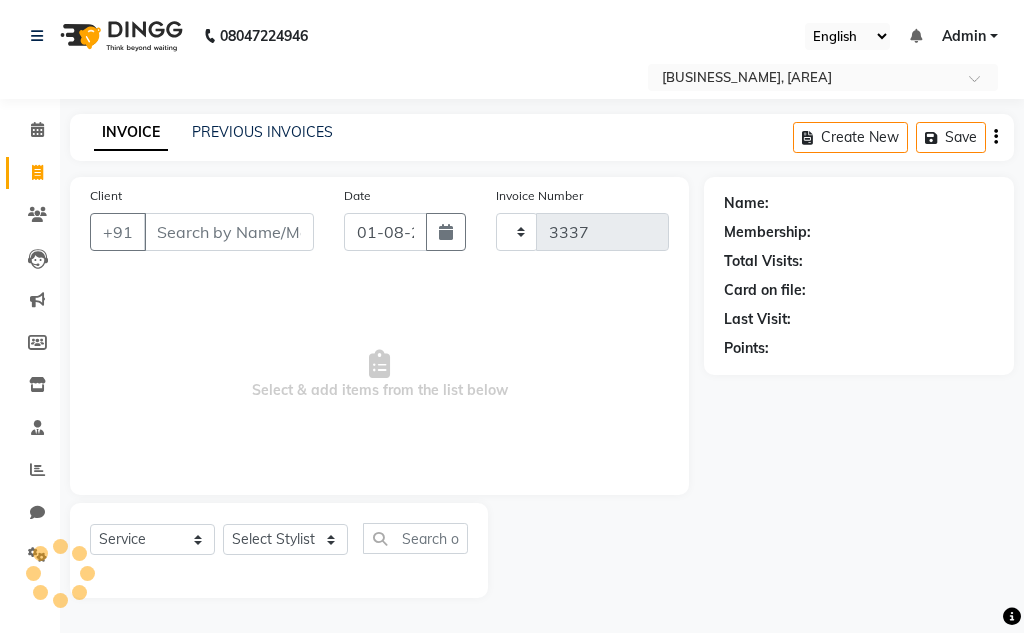 select on "7931" 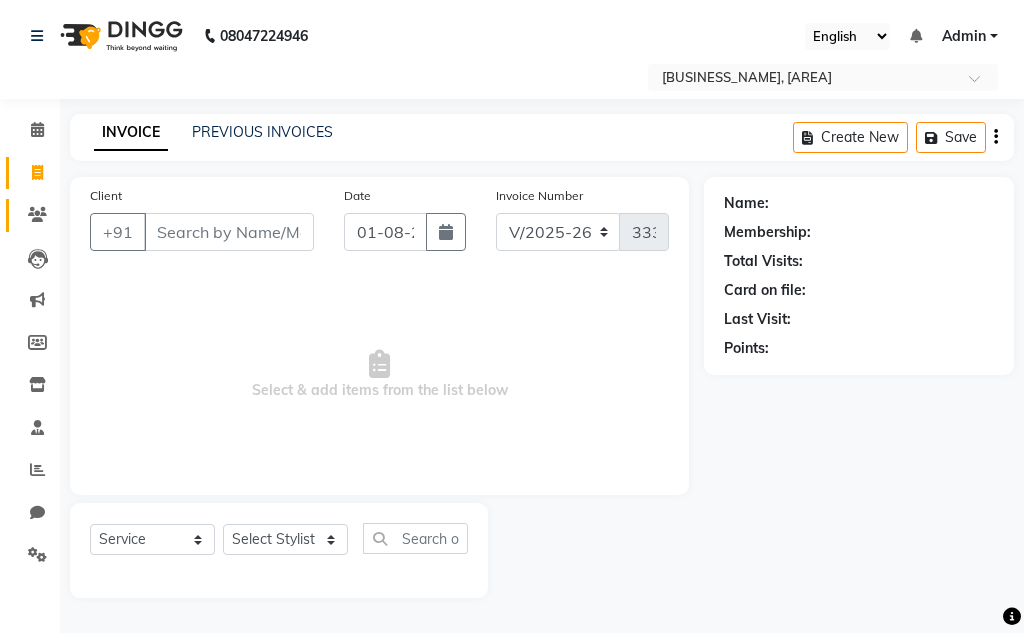 click on "Clients" 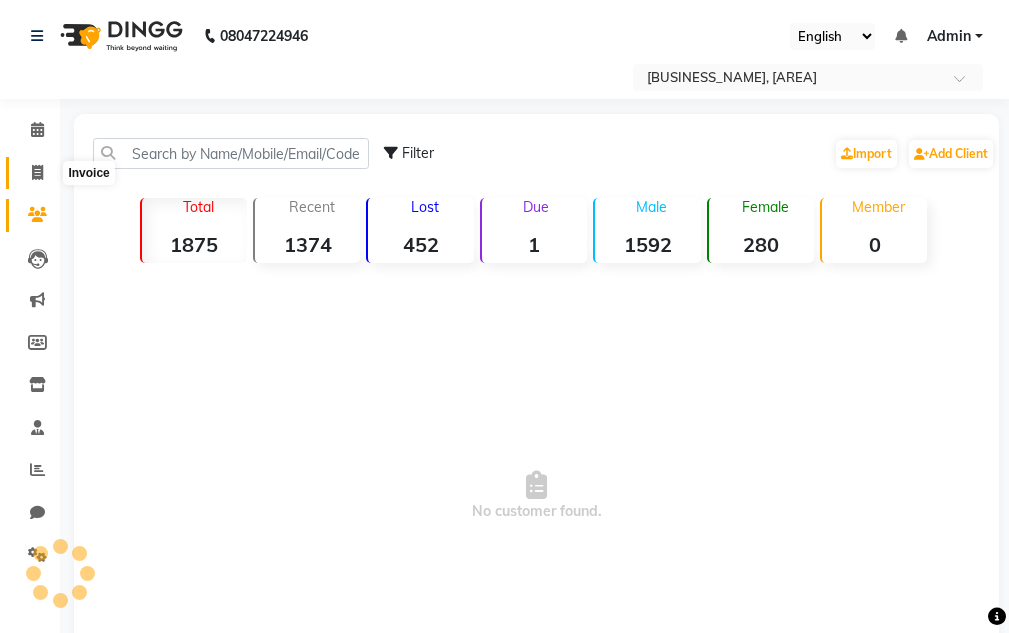 click 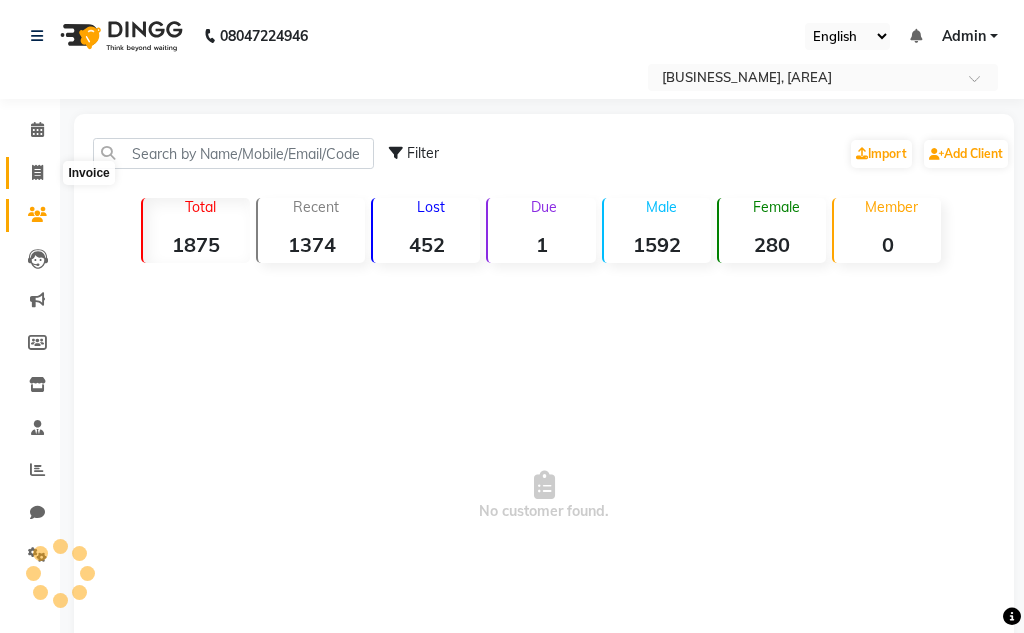 select on "7931" 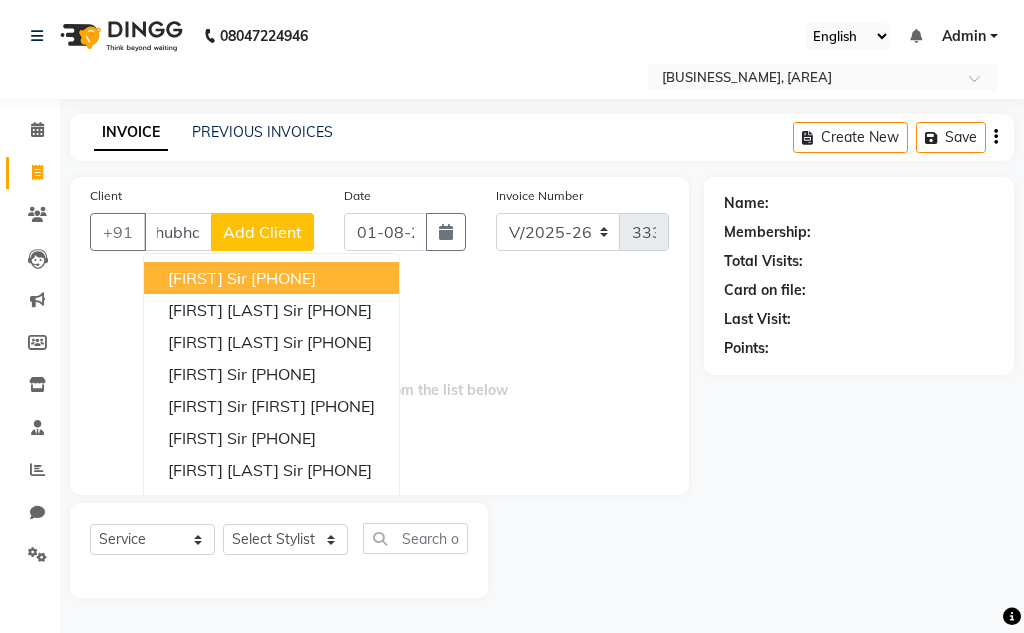 scroll, scrollTop: 0, scrollLeft: 26, axis: horizontal 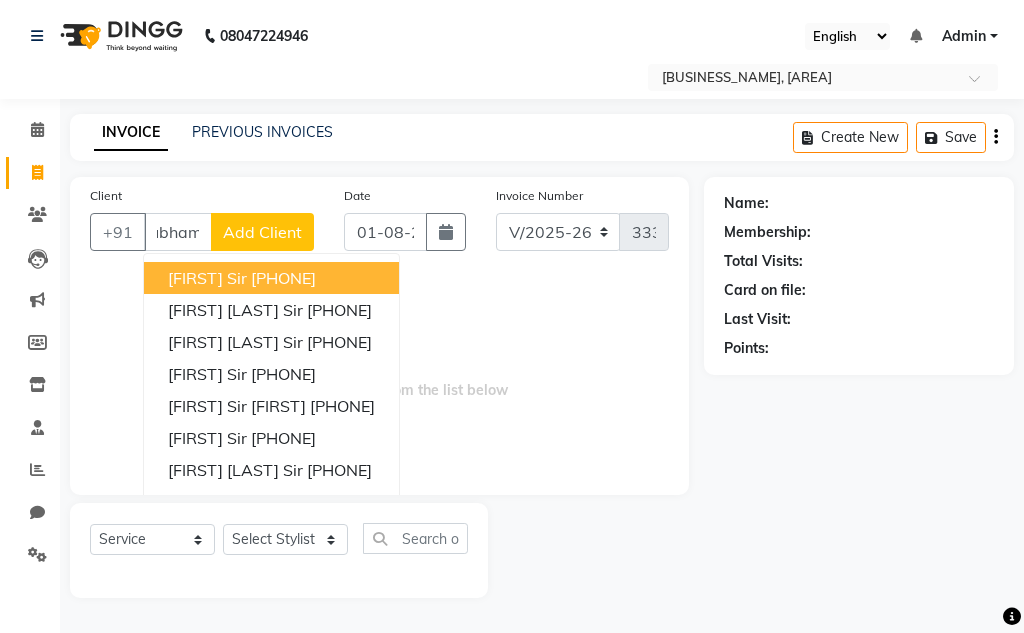 drag, startPoint x: 145, startPoint y: 223, endPoint x: 235, endPoint y: 227, distance: 90.088844 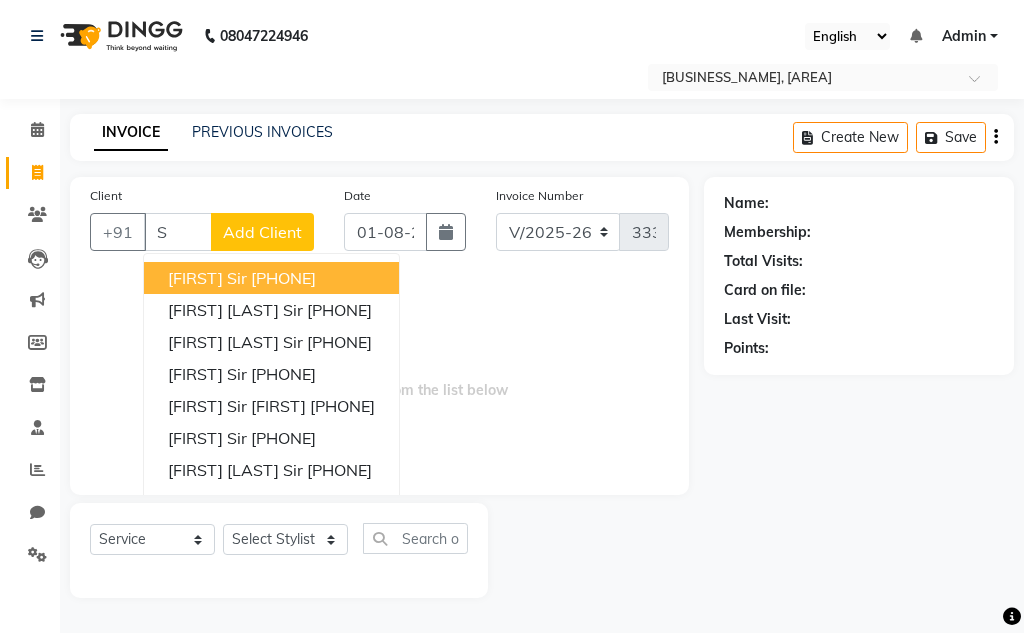 scroll, scrollTop: 0, scrollLeft: 0, axis: both 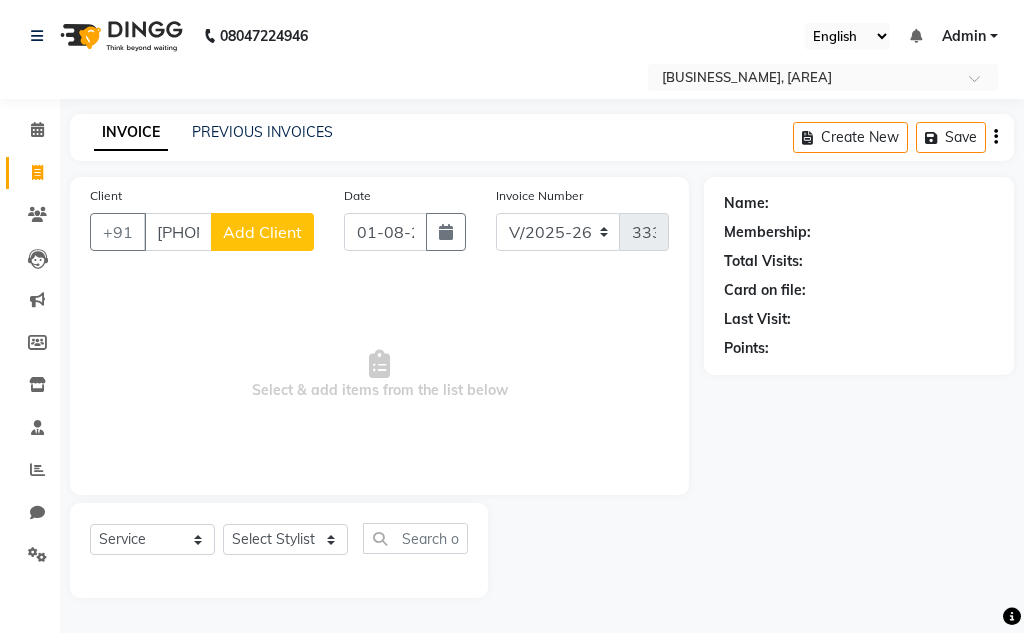 type on "[PHONE]" 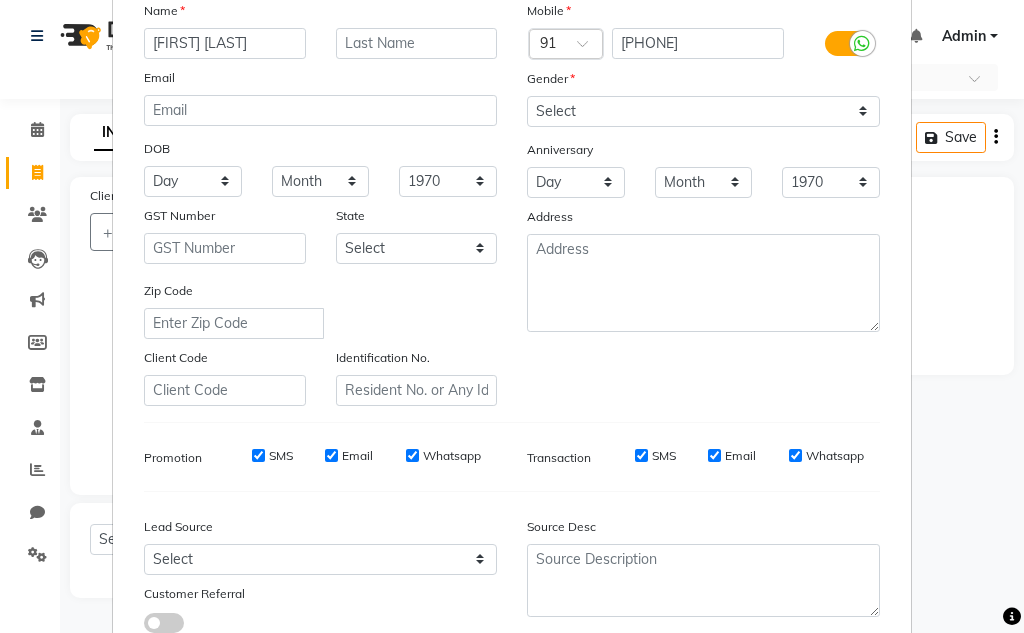scroll, scrollTop: 290, scrollLeft: 0, axis: vertical 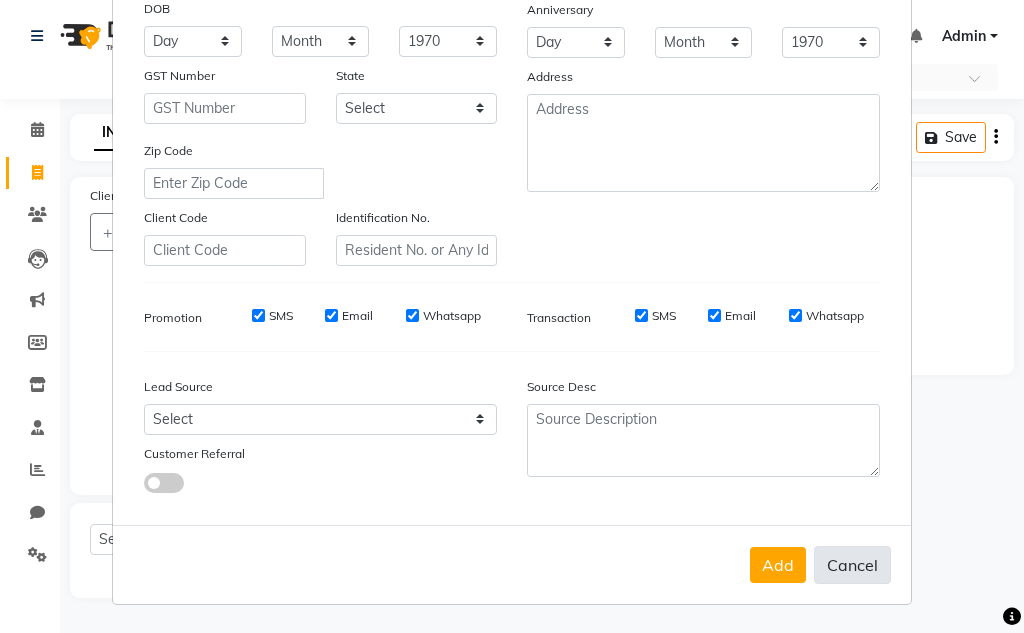 type on "[FIRST] [LAST]" 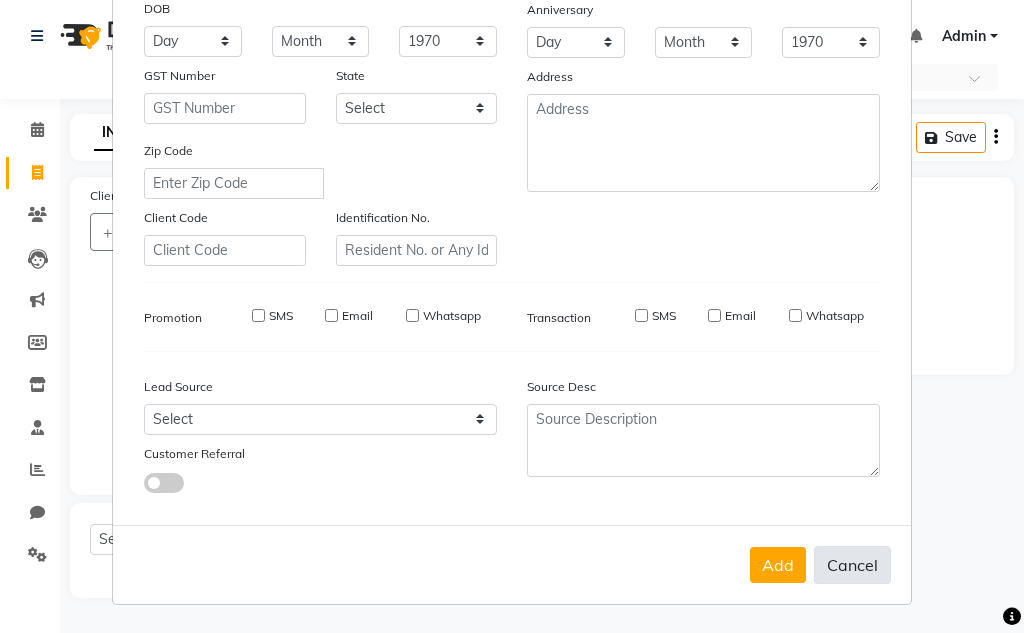 type 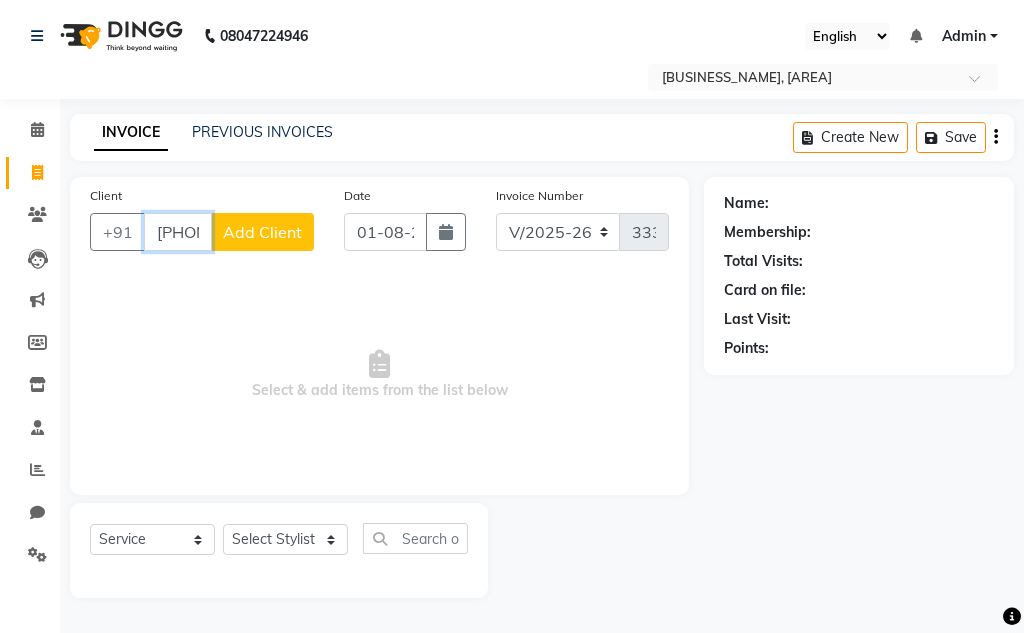 scroll, scrollTop: 0, scrollLeft: 51, axis: horizontal 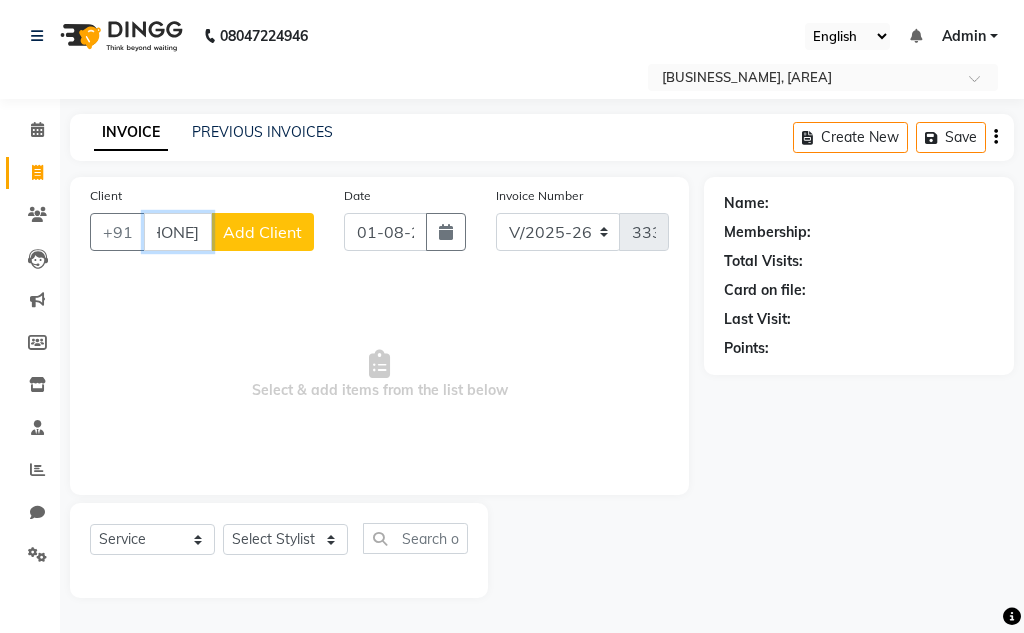 drag, startPoint x: 156, startPoint y: 229, endPoint x: 288, endPoint y: 229, distance: 132 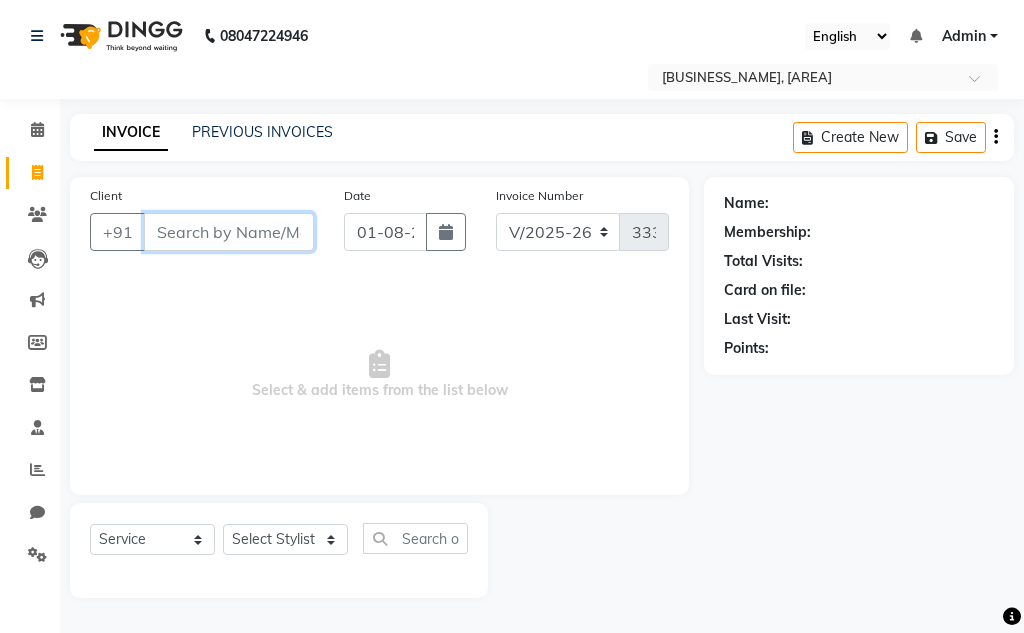 scroll, scrollTop: 0, scrollLeft: 0, axis: both 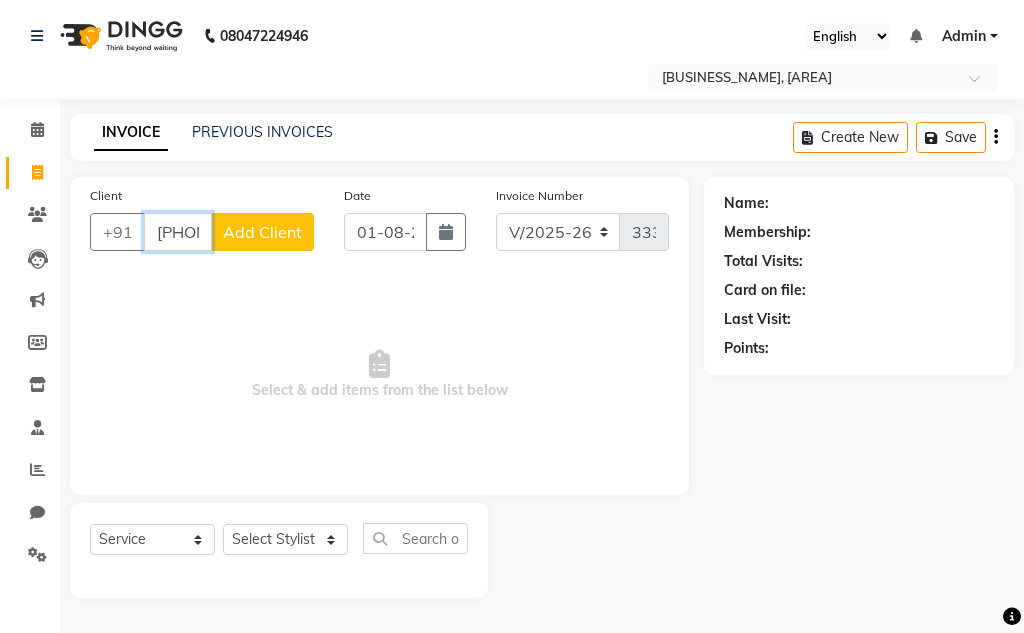 type on "[PHONE]" 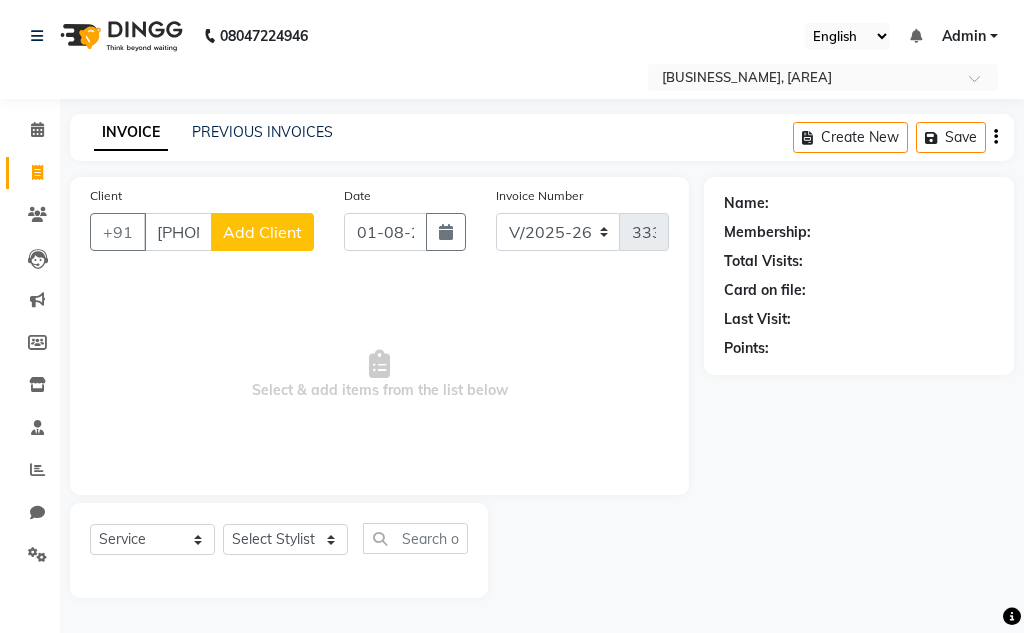 click on "Add Client" 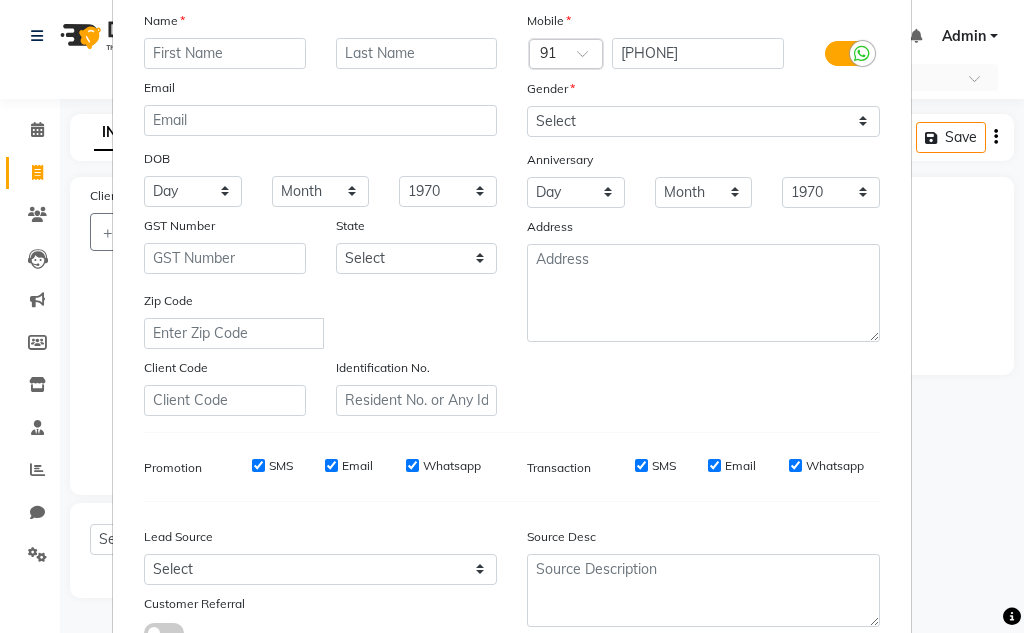 scroll, scrollTop: 290, scrollLeft: 0, axis: vertical 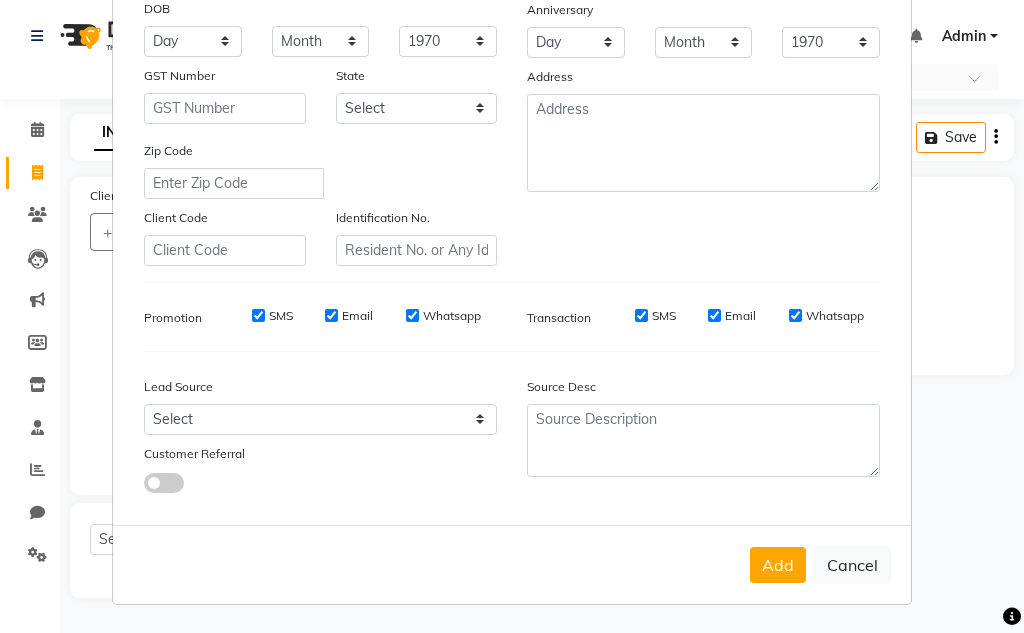 click on "Cancel" at bounding box center (852, 565) 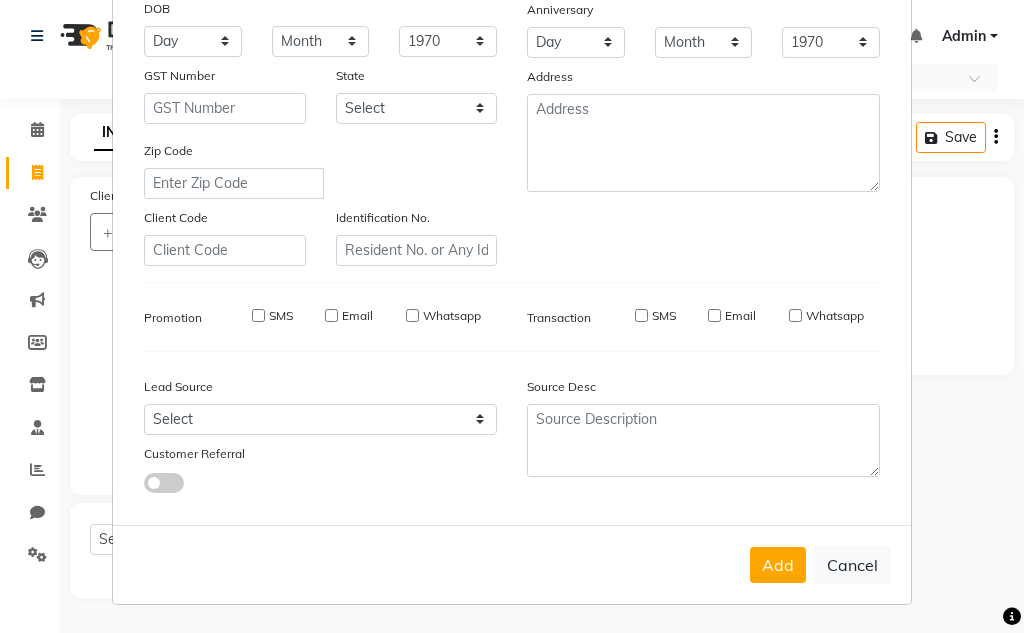 select 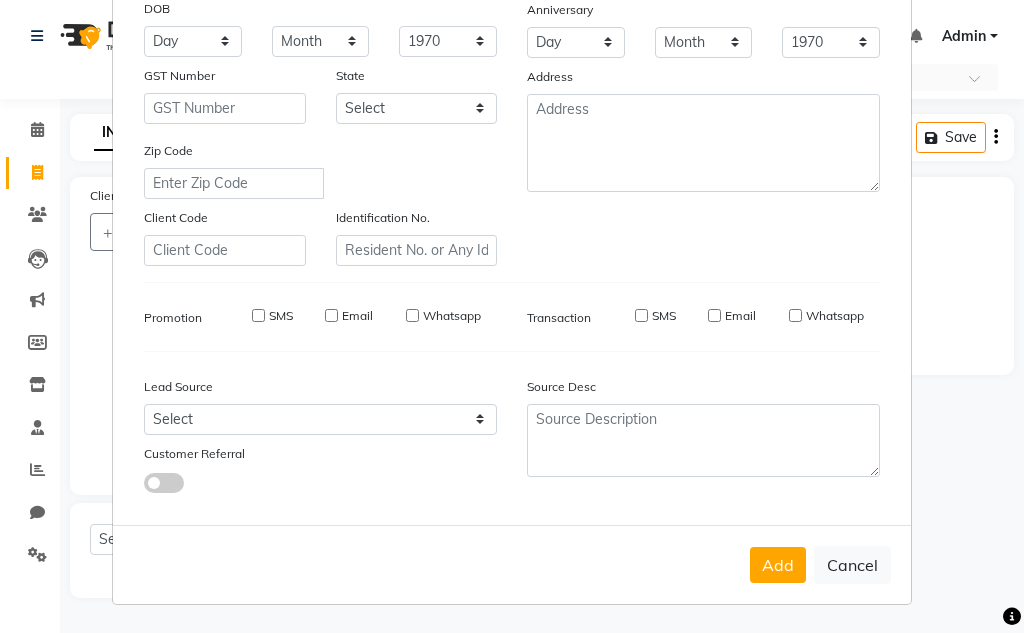 select 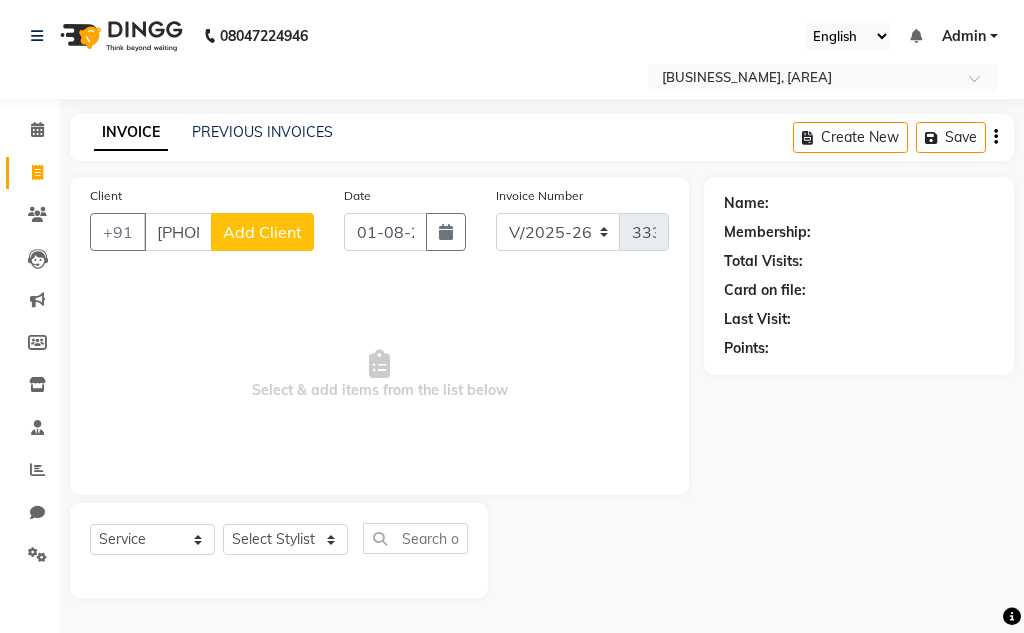 click on "Cancel" at bounding box center (852, 536) 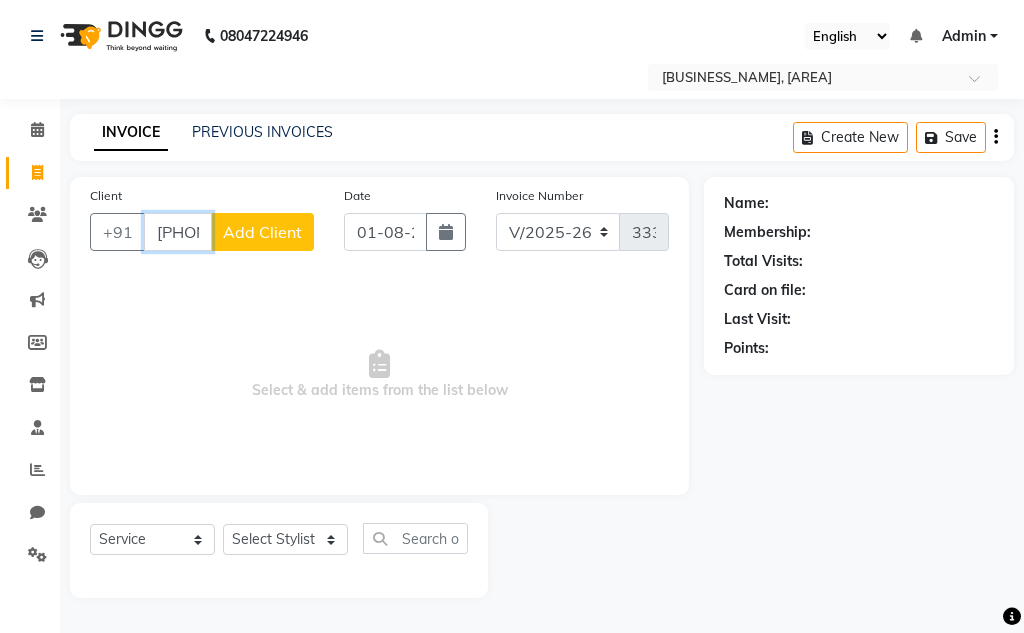 scroll, scrollTop: 0, scrollLeft: 51, axis: horizontal 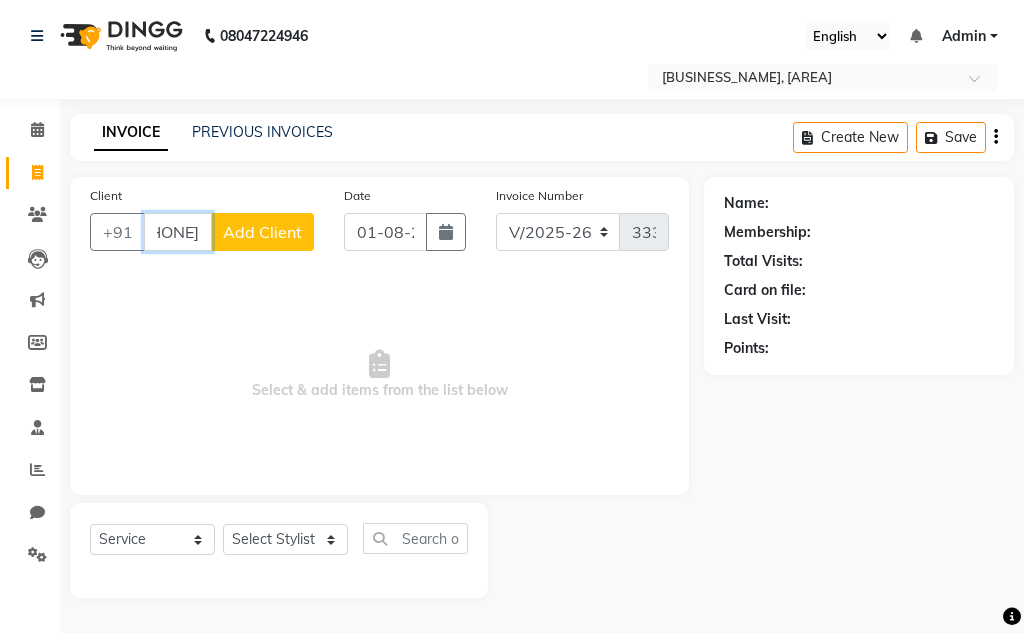 drag, startPoint x: 152, startPoint y: 245, endPoint x: 473, endPoint y: 199, distance: 324.2792 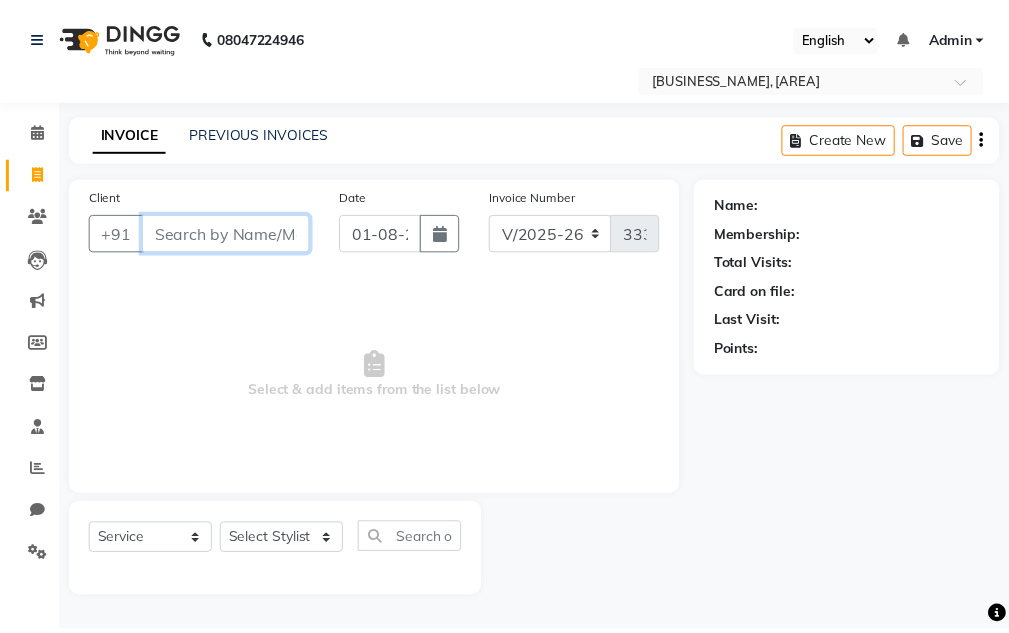 scroll, scrollTop: 0, scrollLeft: 0, axis: both 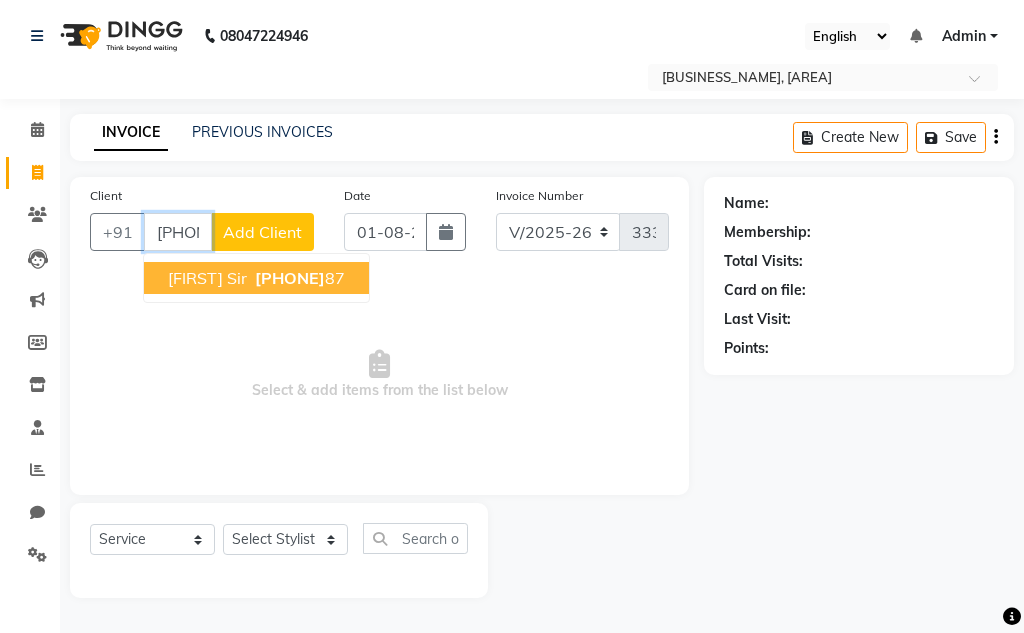 click on "[PHONE]" at bounding box center (290, 278) 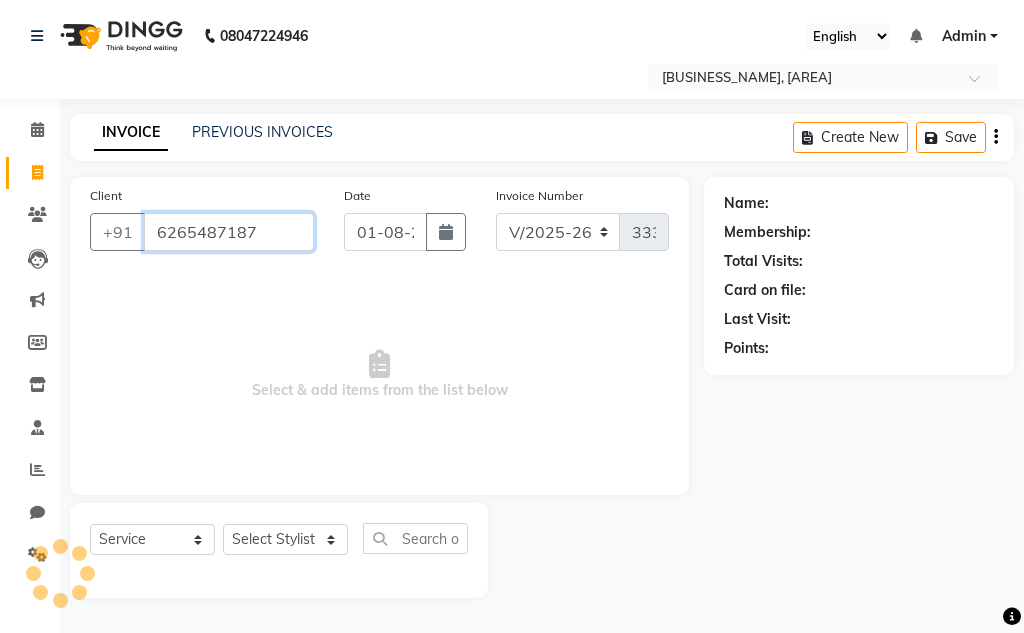 type on "6265487187" 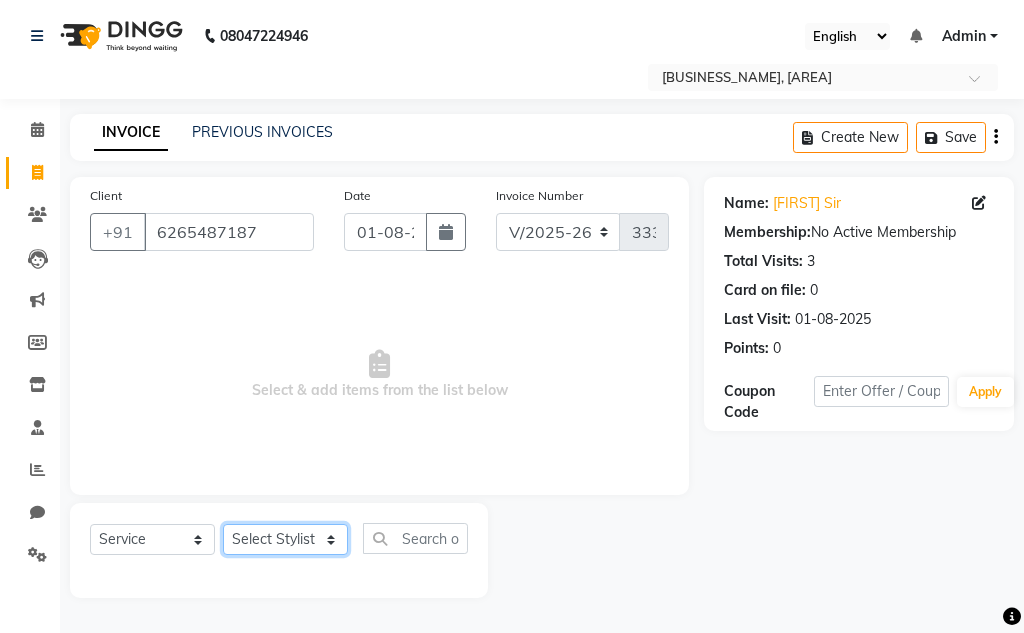 click on "Select Stylist [FIRST] [FIRST] Sir [FIRST] Sir [FIRST] [LAST] [FIRST] [LAST]  [FIRST] [LAST] [FIRST] [LAST] [FIRST] [LAST]" 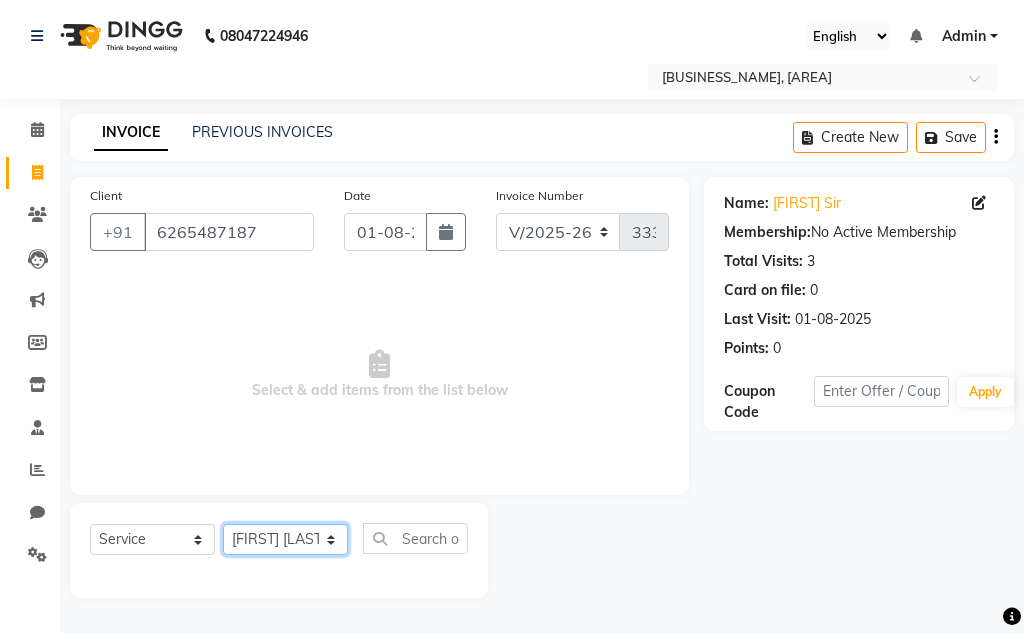 click on "Select Stylist [FIRST] [FIRST] Sir [FIRST] Sir [FIRST] [LAST] [FIRST] [LAST]  [FIRST] [LAST] [FIRST] [LAST] [FIRST] [LAST]" 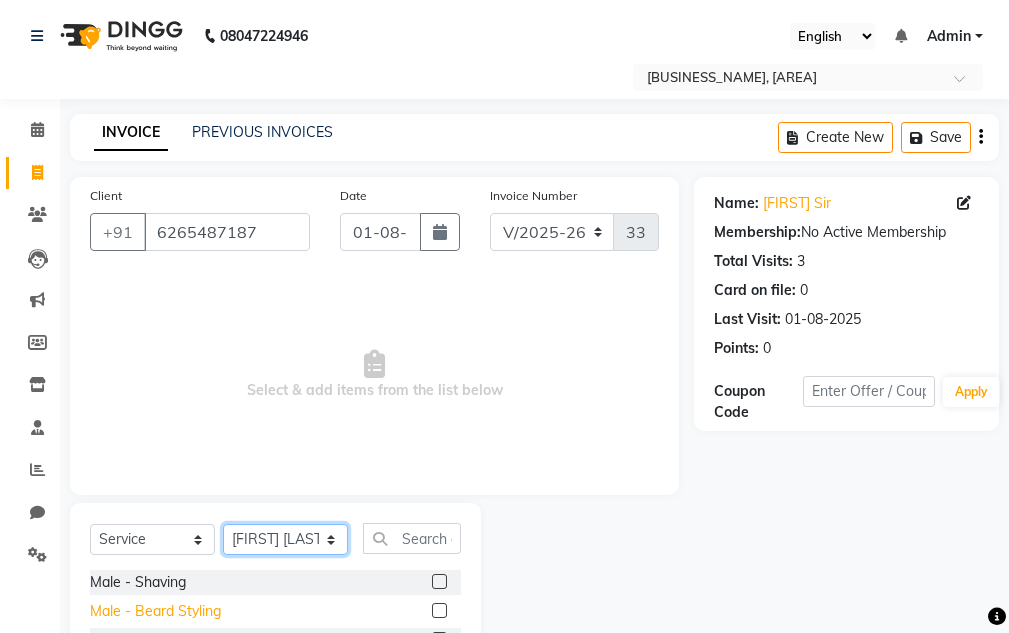 scroll, scrollTop: 195, scrollLeft: 0, axis: vertical 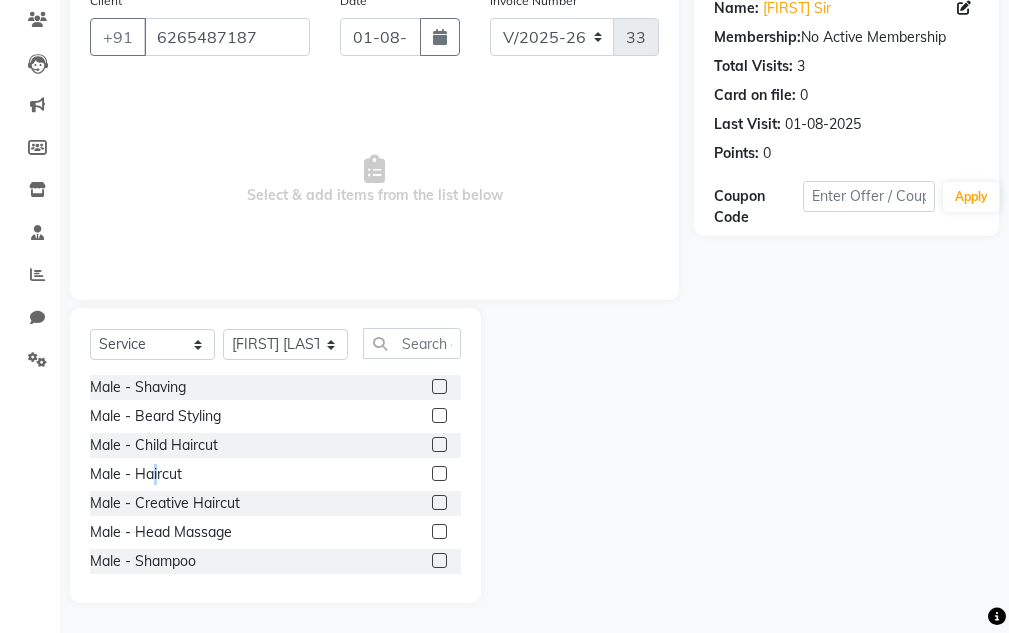 click on "Male - Haircut" 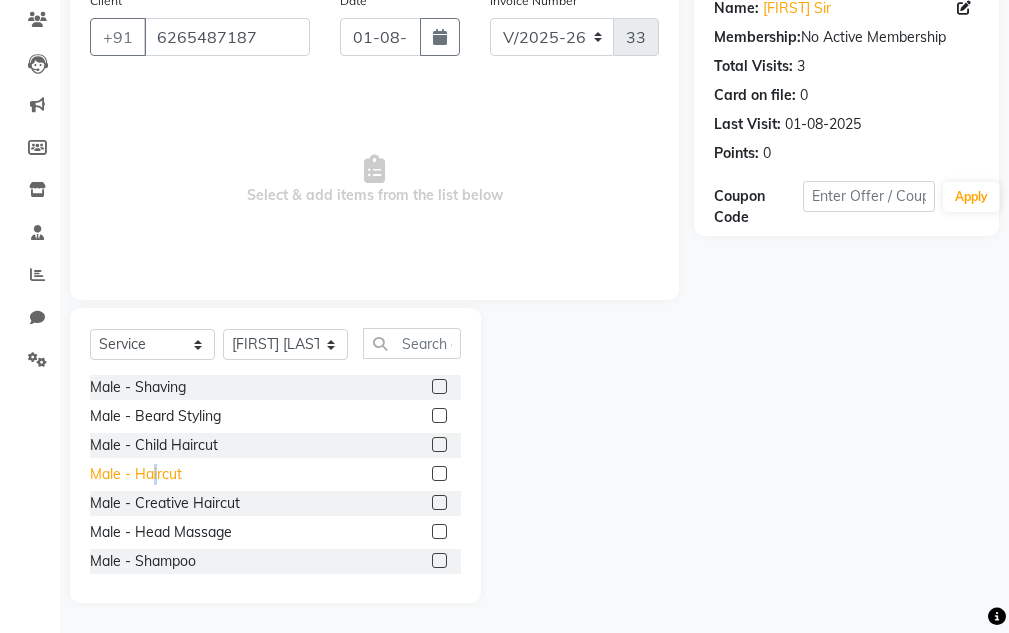 click on "Male - Haircut" 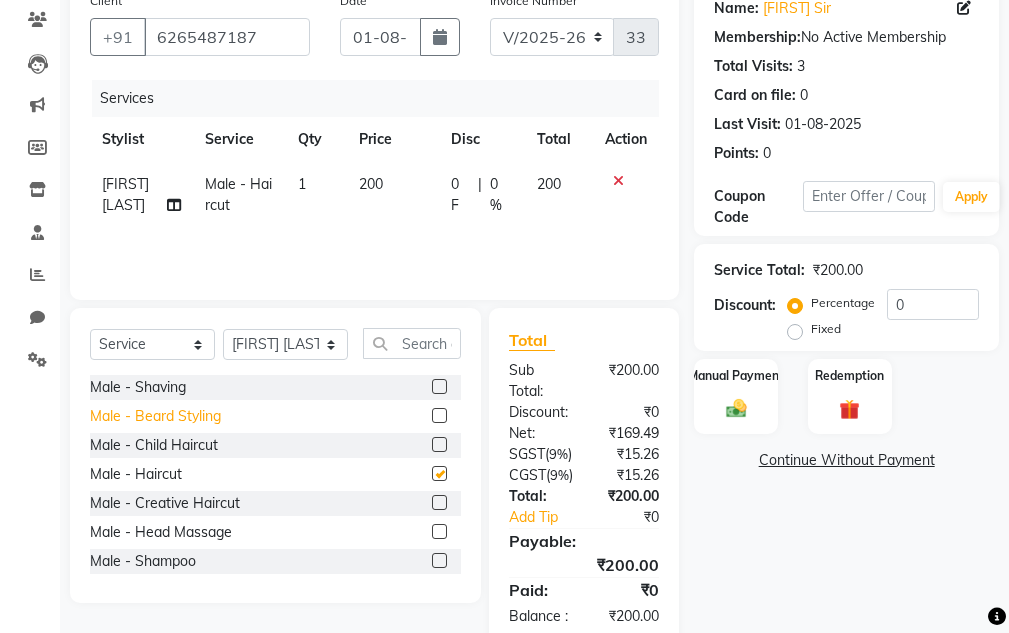 checkbox on "false" 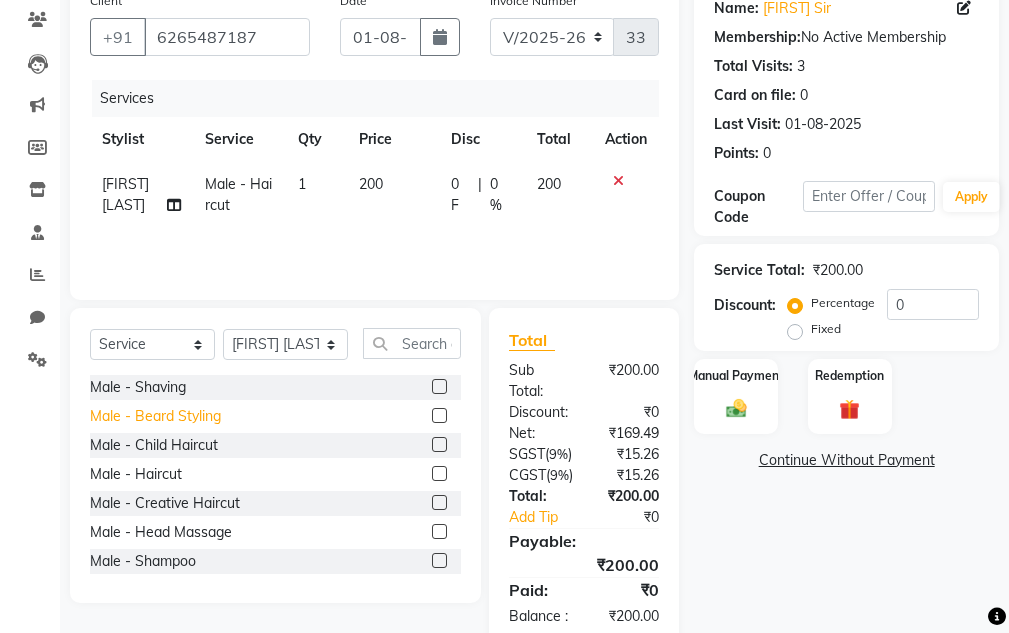 click on "Male - Beard Styling" 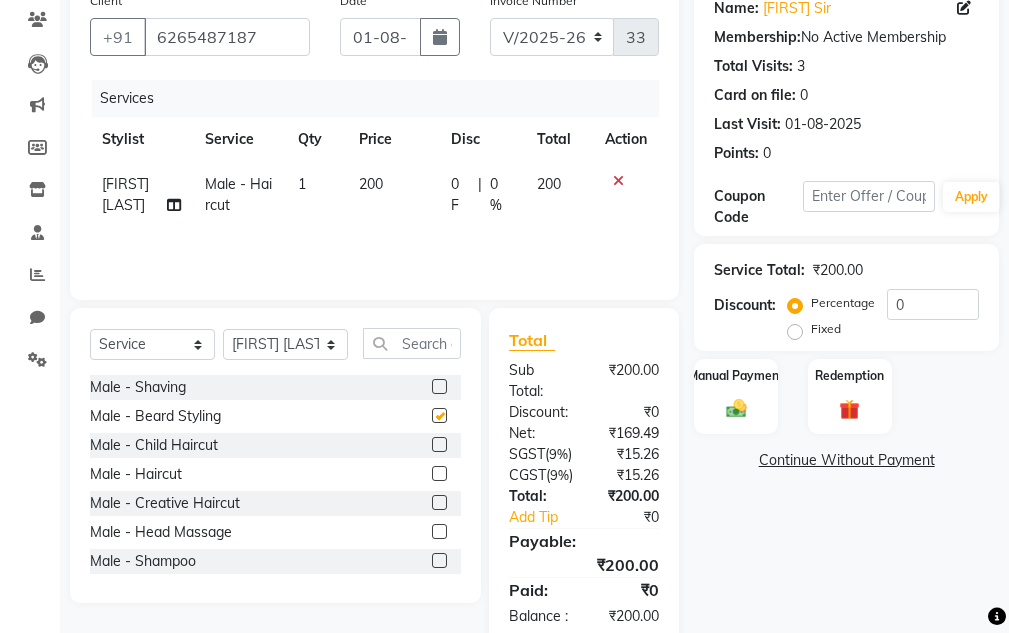 checkbox on "false" 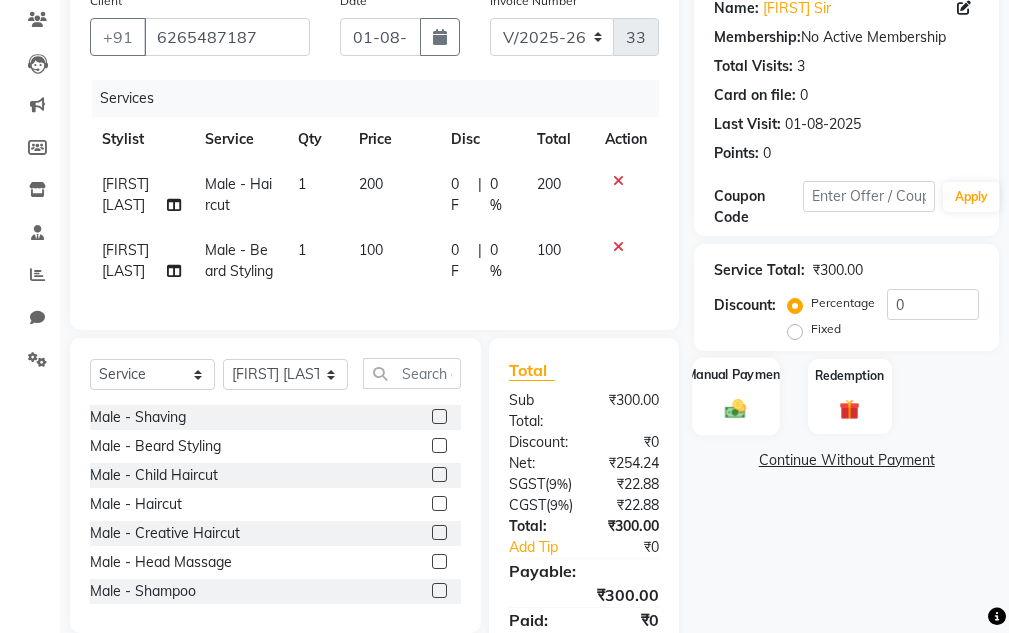 click 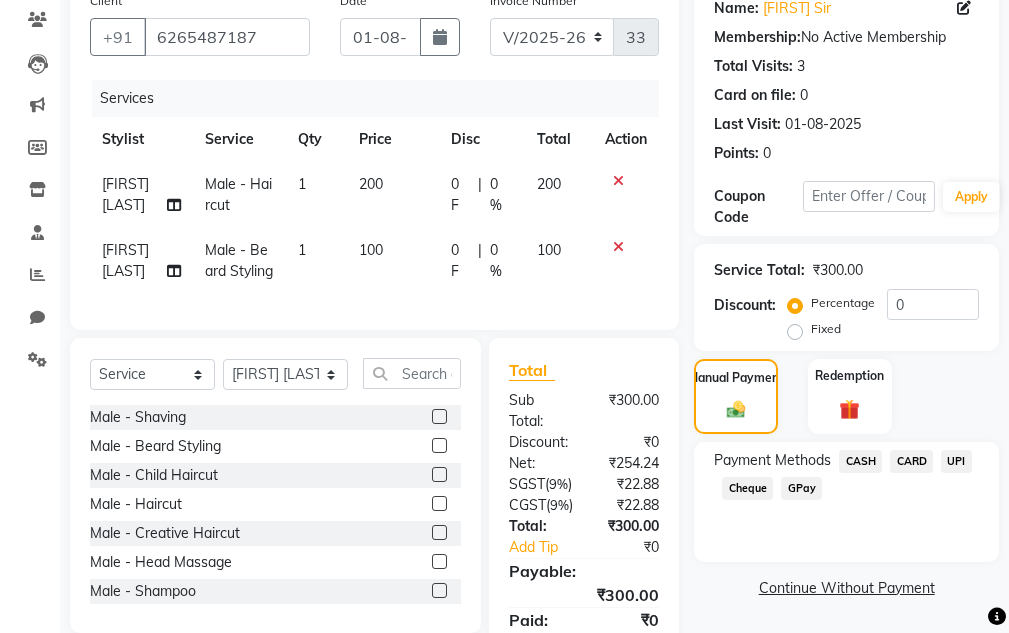 drag, startPoint x: 858, startPoint y: 448, endPoint x: 858, endPoint y: 472, distance: 24 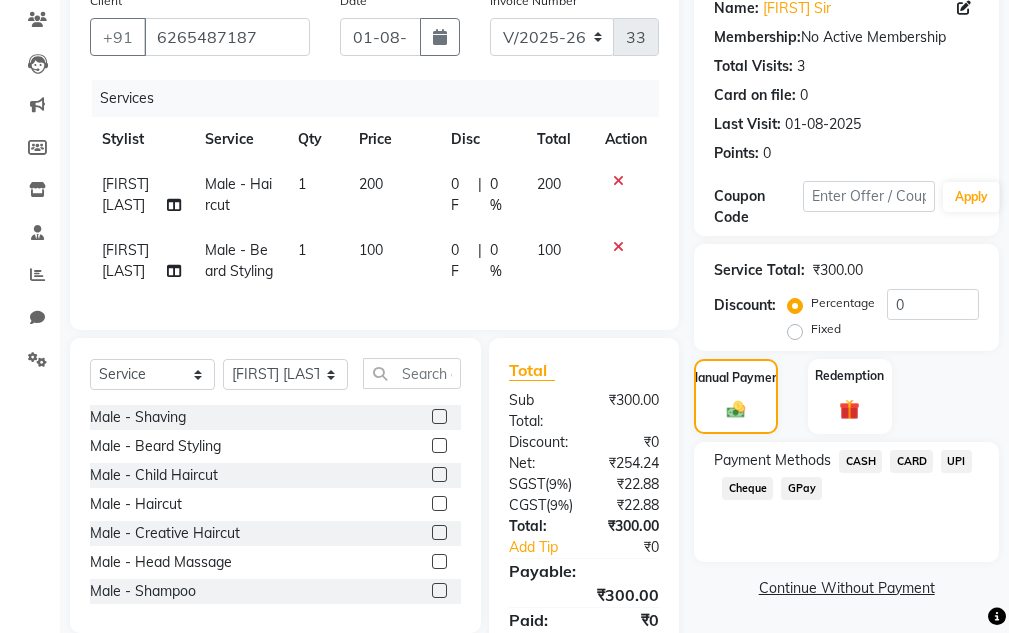 drag, startPoint x: 858, startPoint y: 472, endPoint x: 858, endPoint y: 483, distance: 11 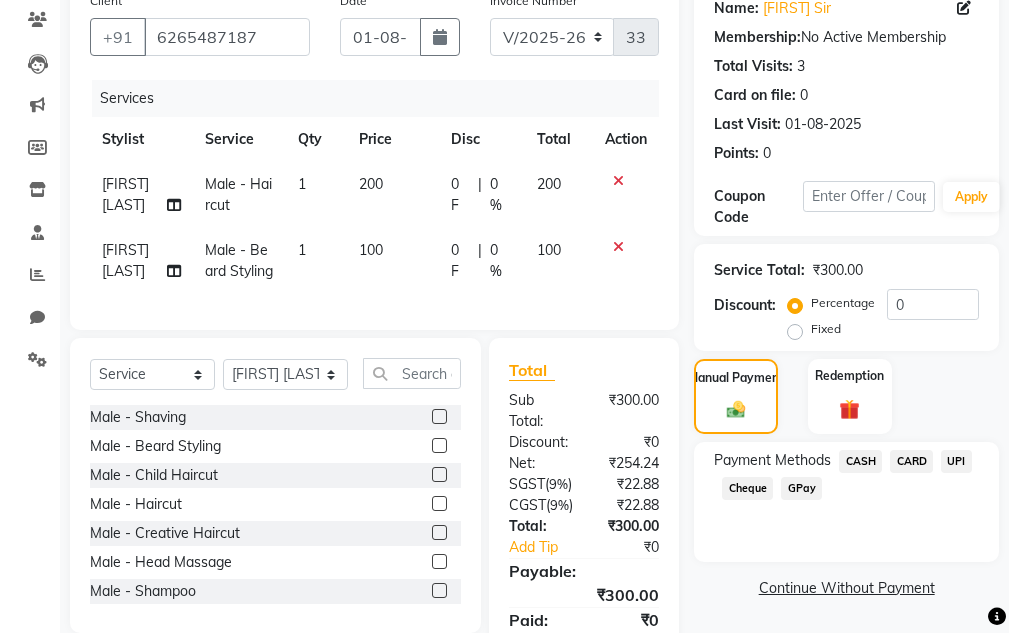 drag, startPoint x: 859, startPoint y: 459, endPoint x: 861, endPoint y: 483, distance: 24.083189 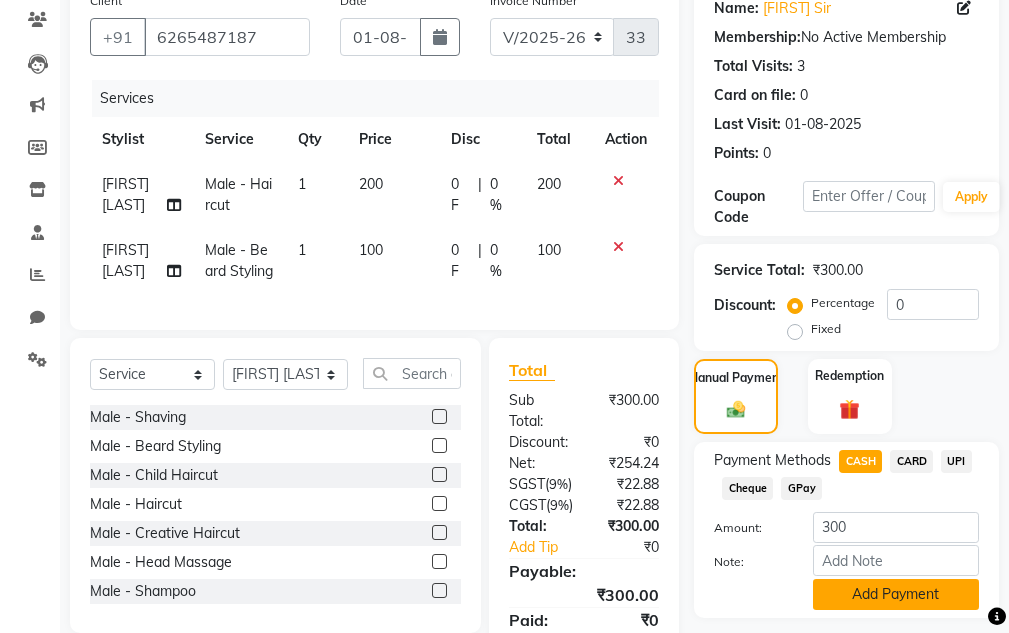 drag, startPoint x: 877, startPoint y: 588, endPoint x: 862, endPoint y: 533, distance: 57.00877 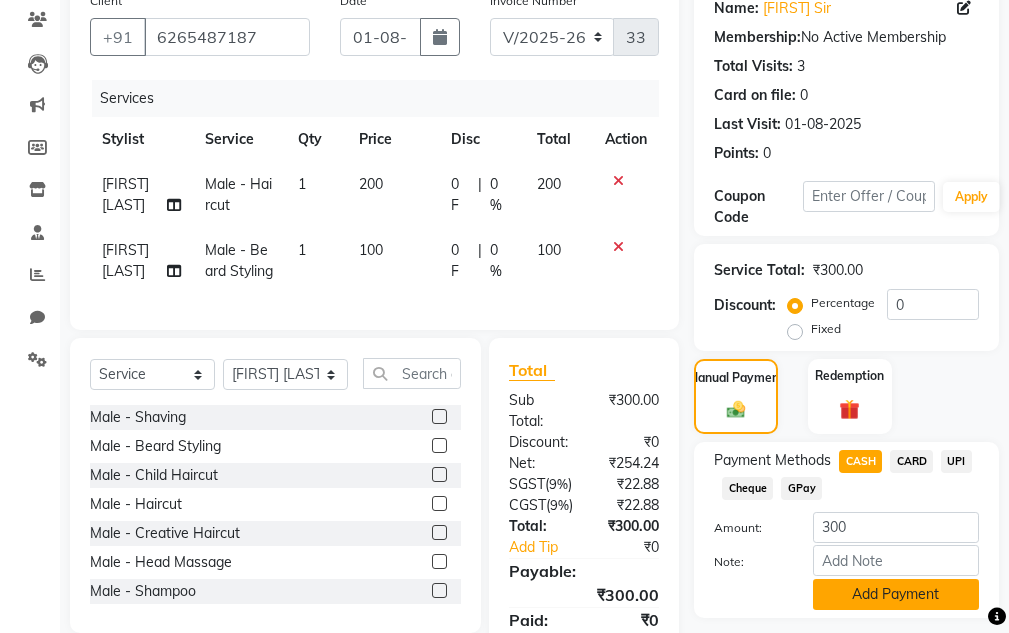 click on "Add Payment" 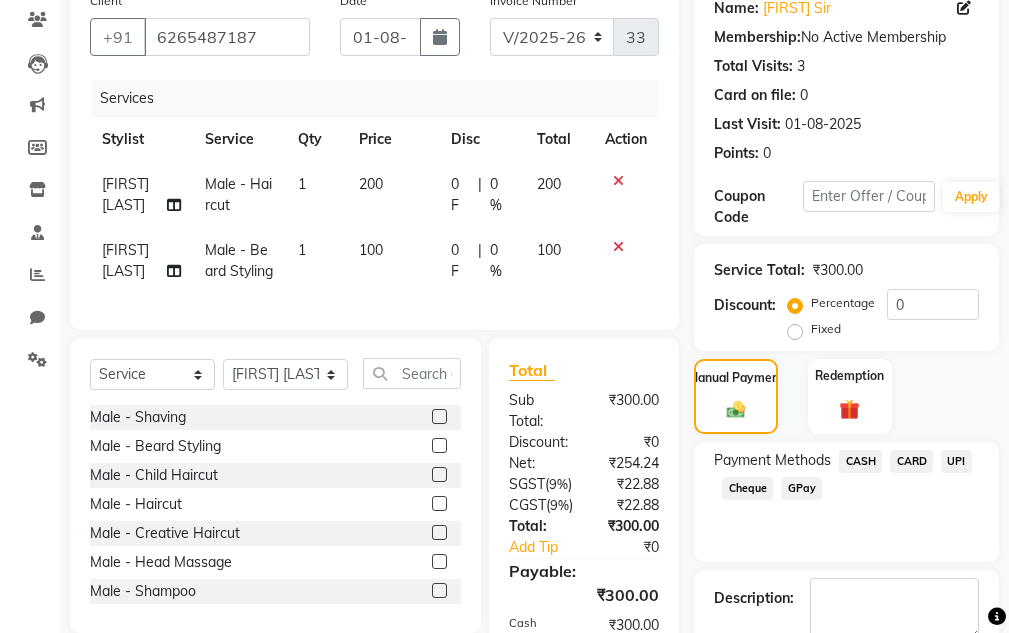scroll, scrollTop: 472, scrollLeft: 0, axis: vertical 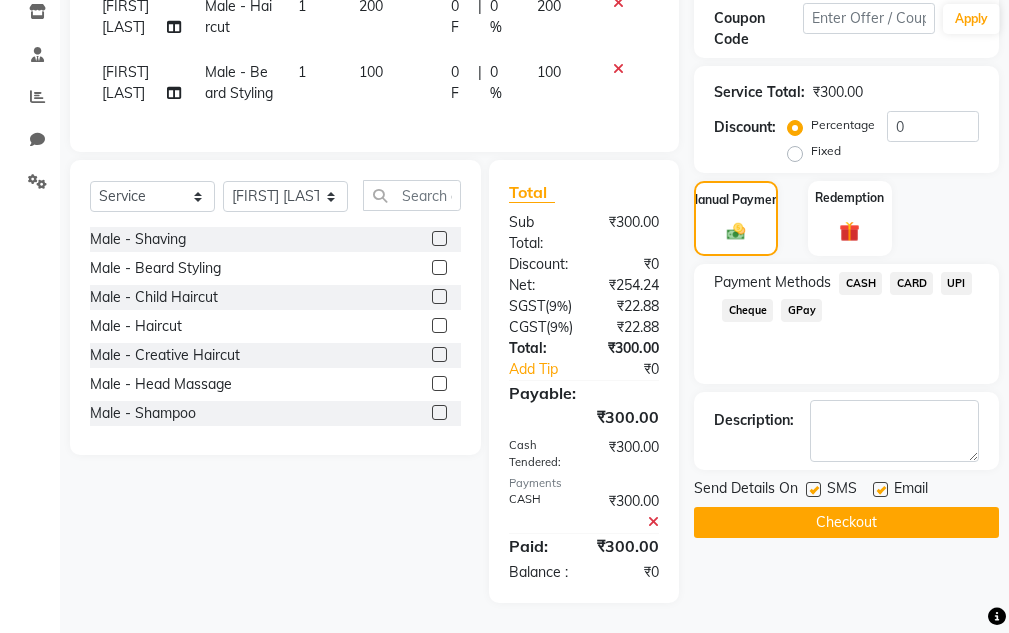 click on "Checkout" 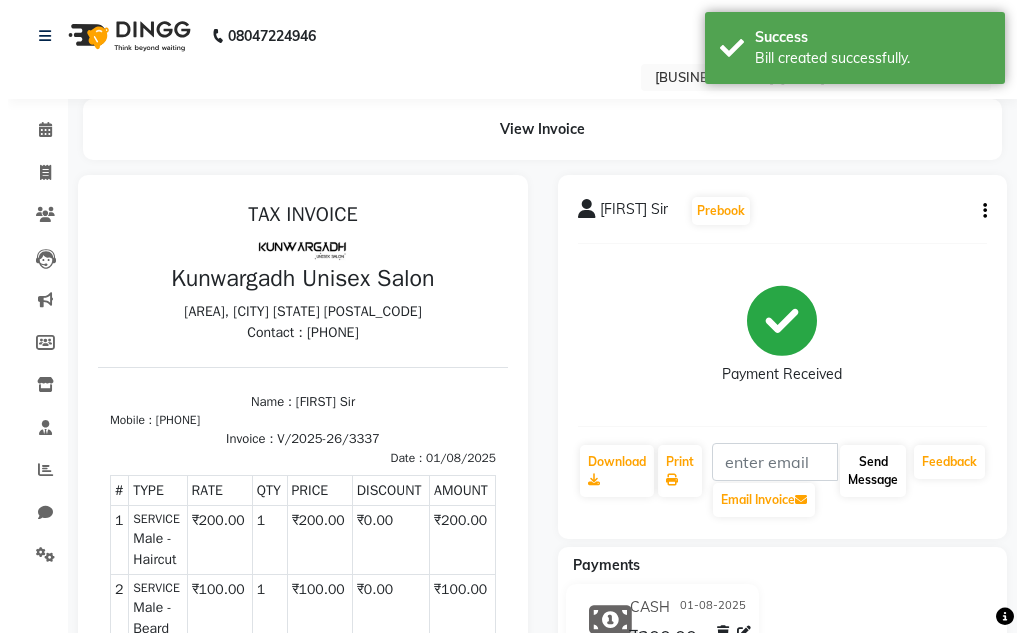 scroll, scrollTop: 0, scrollLeft: 0, axis: both 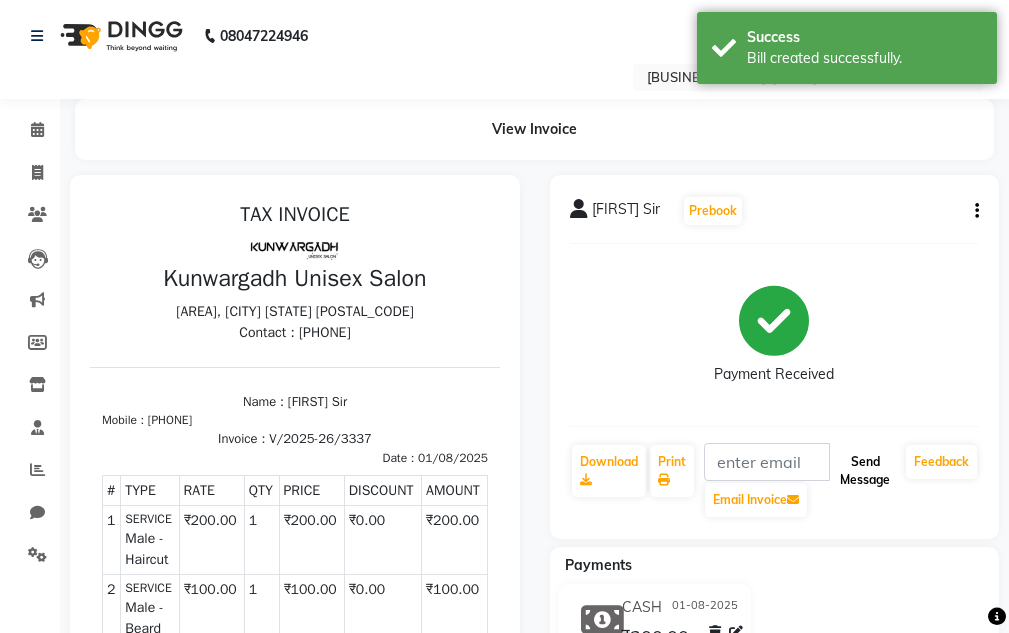 click on "Send Message" 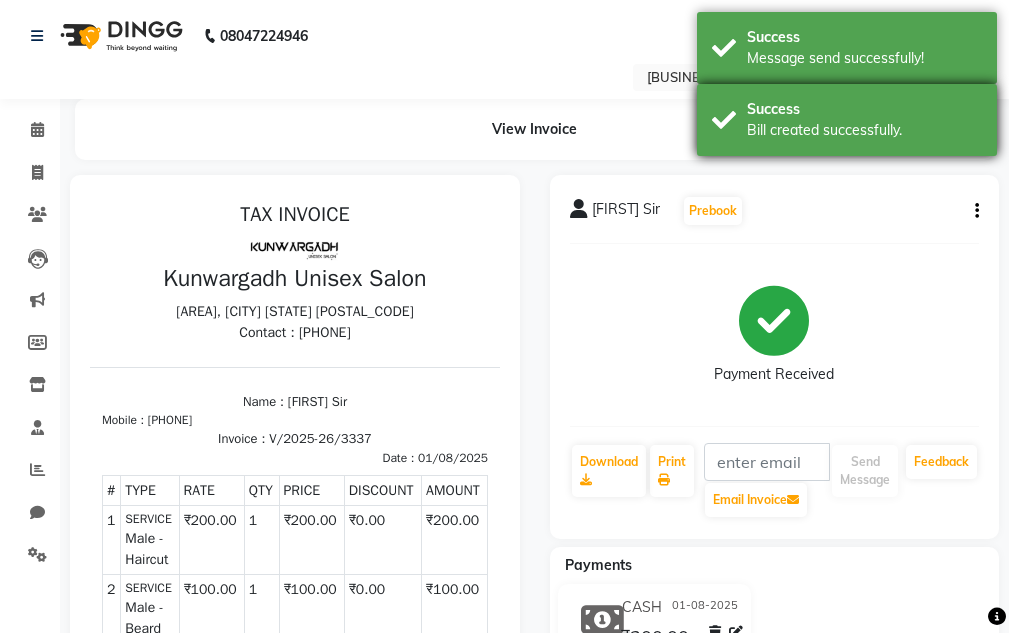 click on "Bill created successfully." at bounding box center (864, 130) 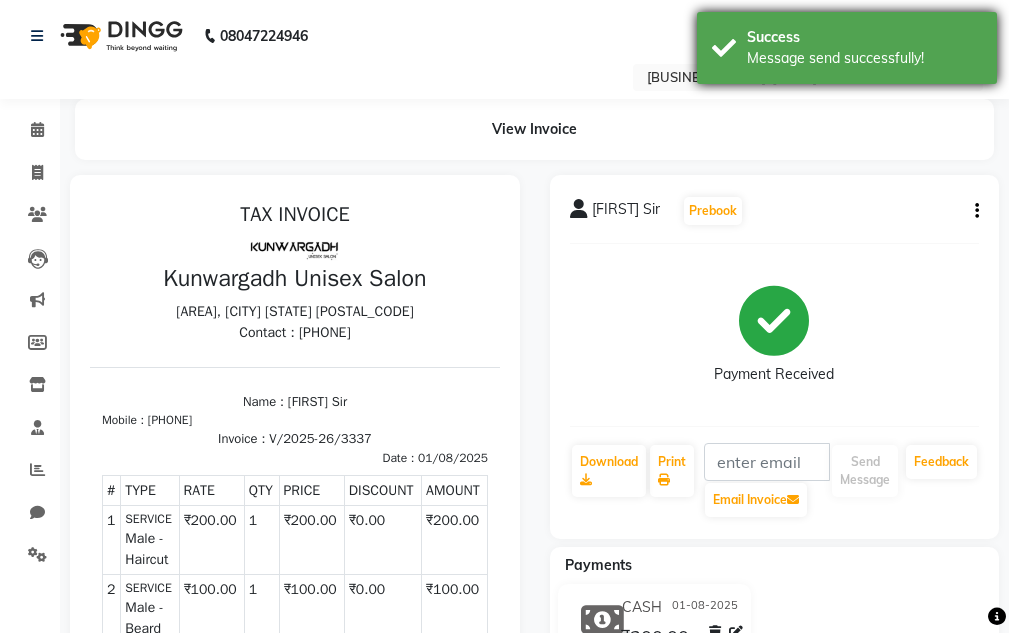 click on "Message send successfully!" at bounding box center [864, 58] 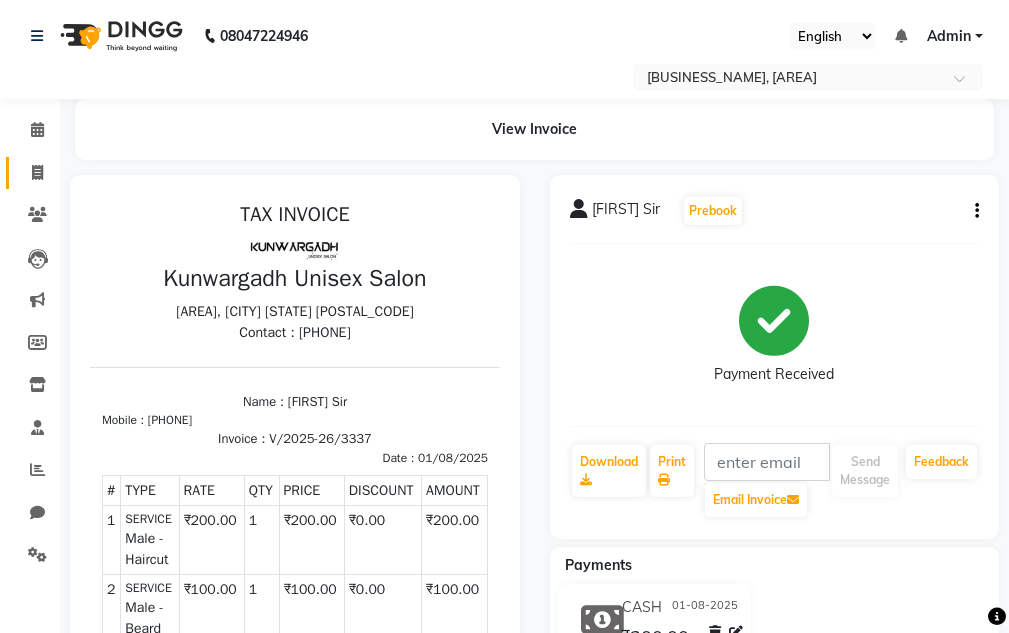 click on "Invoice" 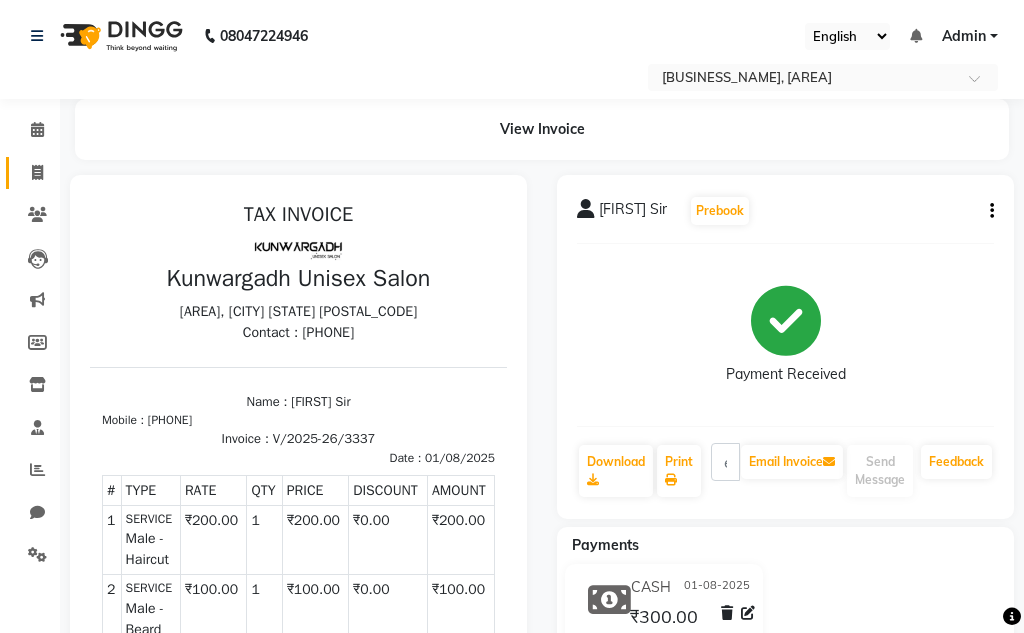 select on "service" 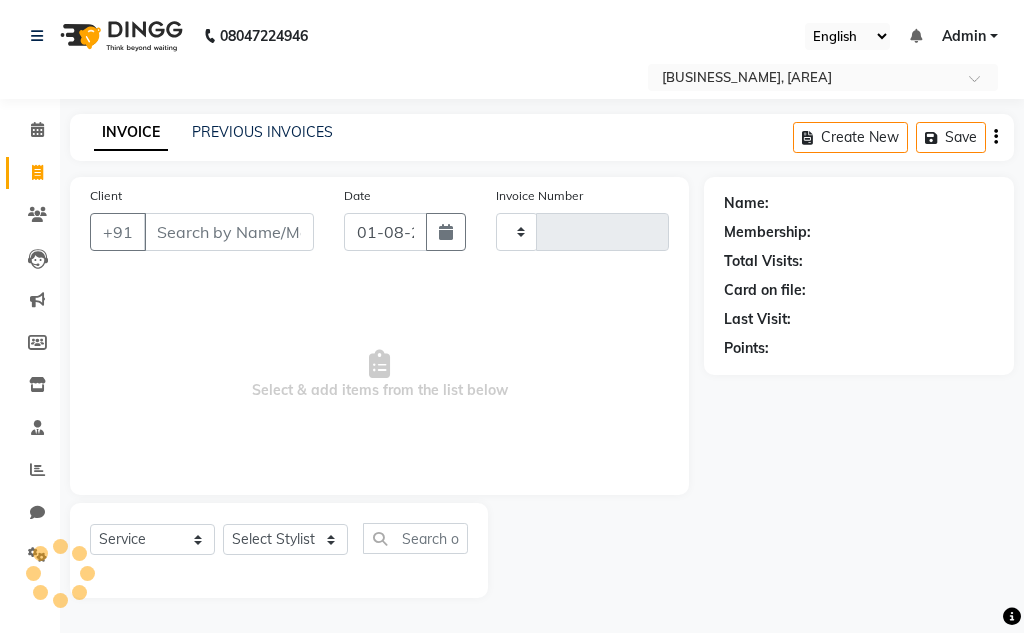 type on "3338" 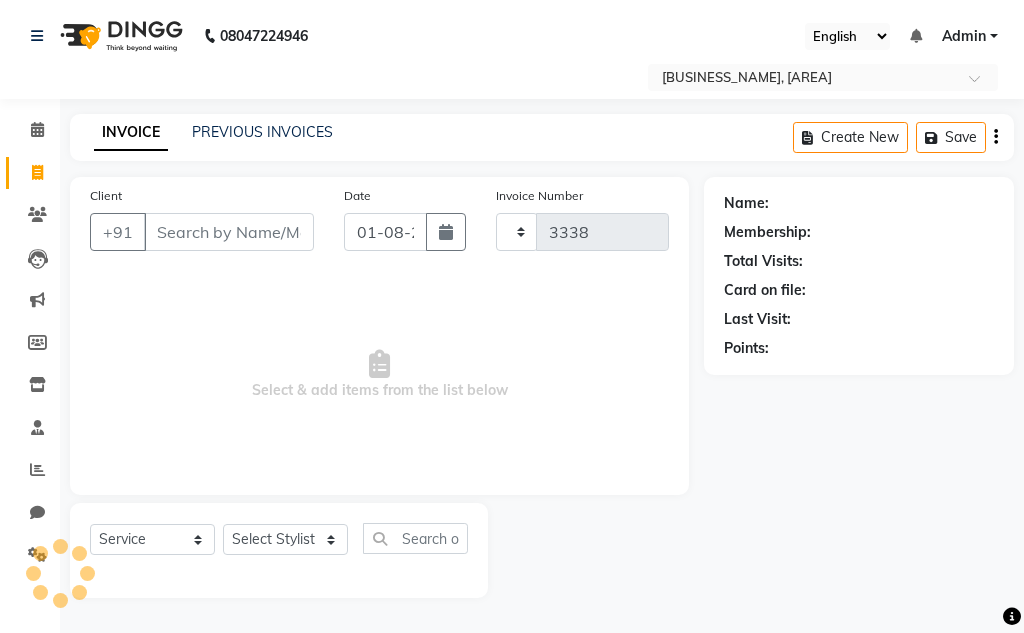 select on "7931" 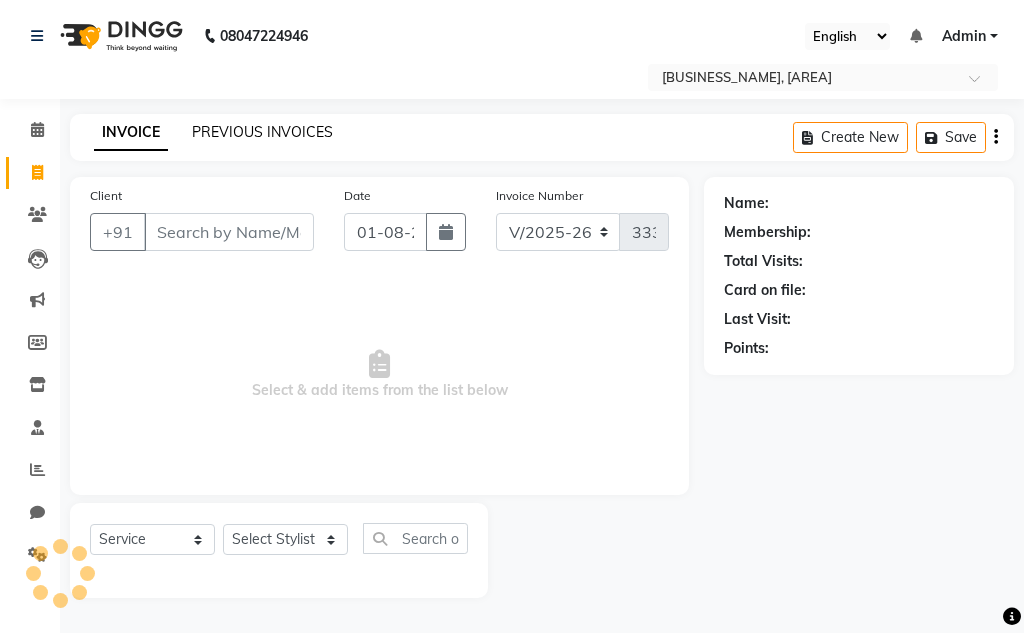 click on "PREVIOUS INVOICES" 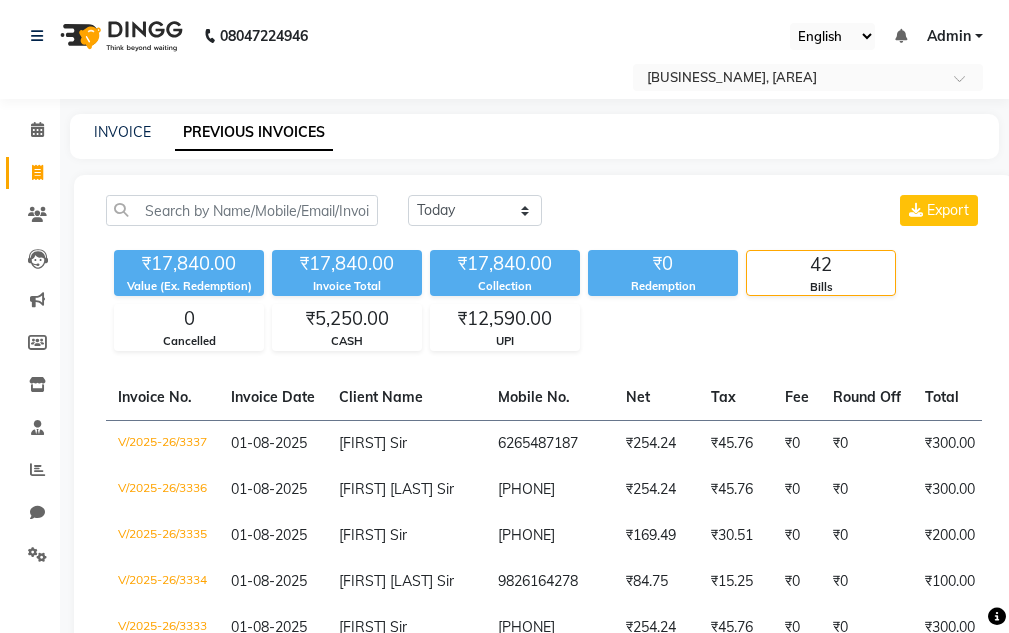 click on "INVOICE" 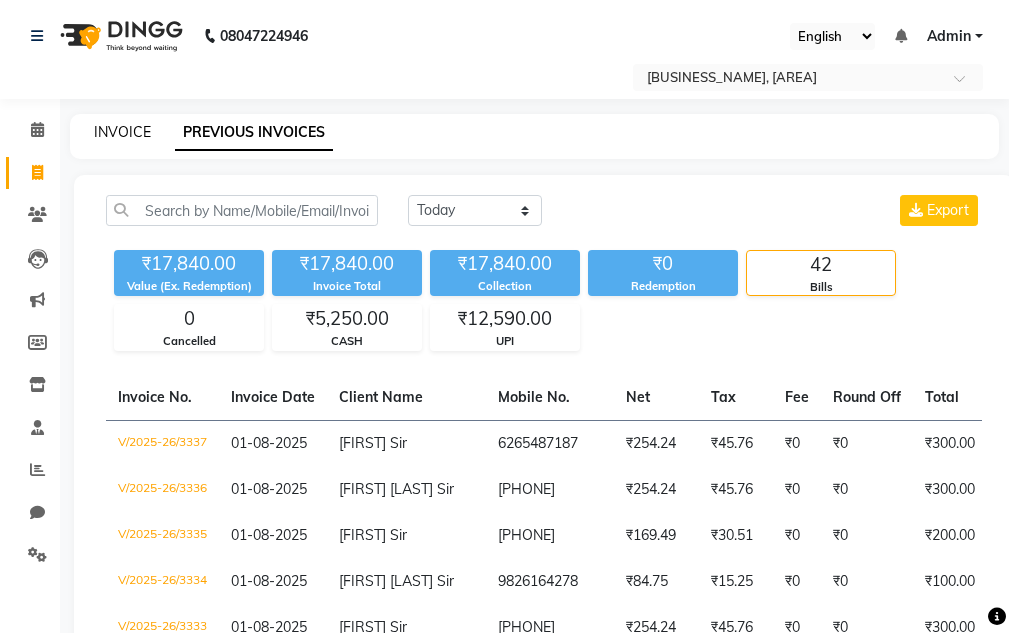 click on "INVOICE" 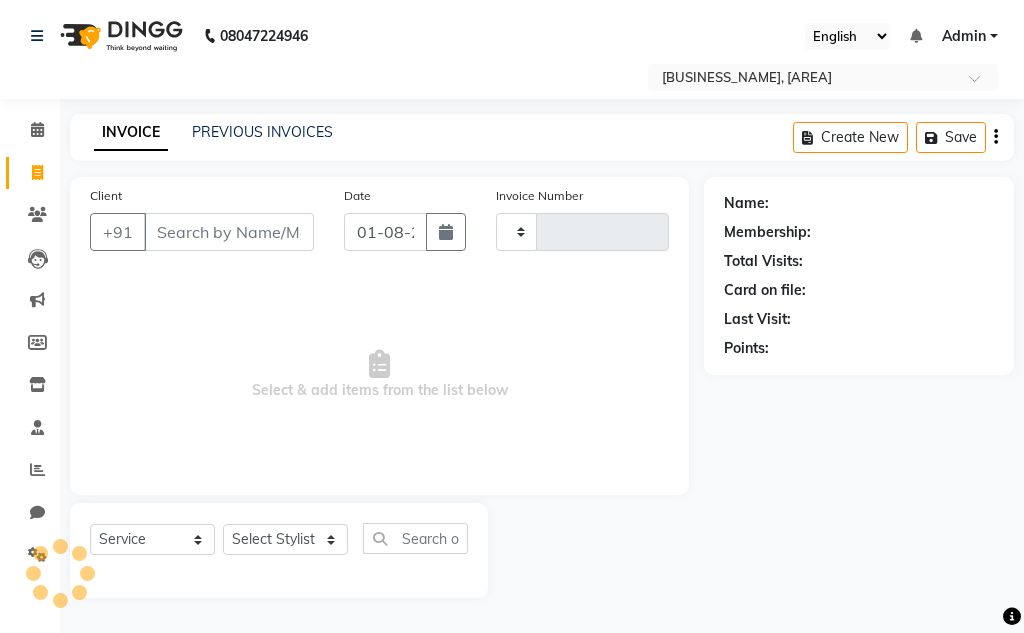 type on "3338" 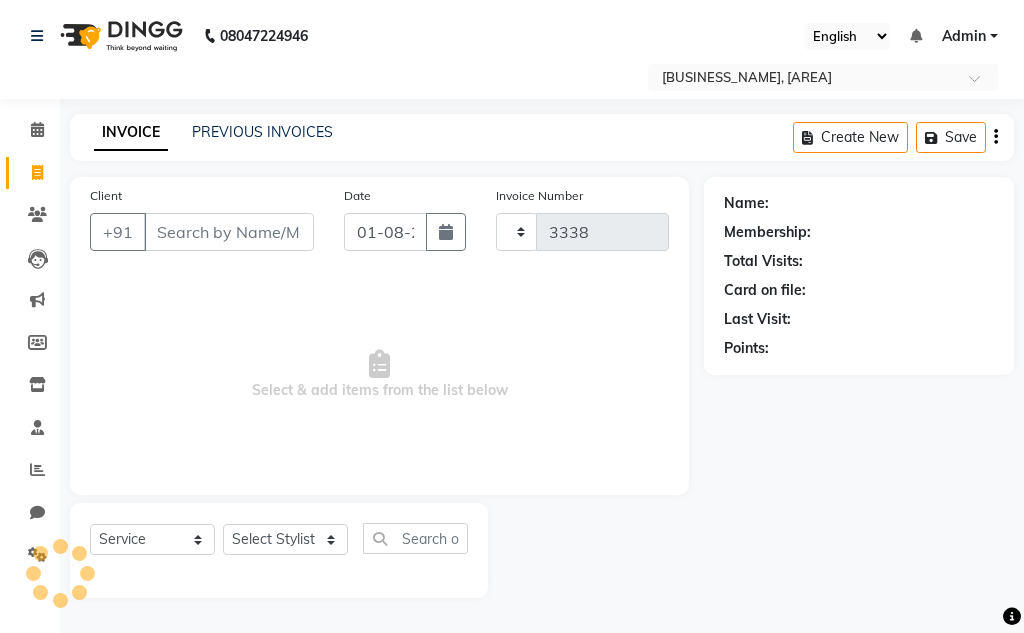 select on "7931" 